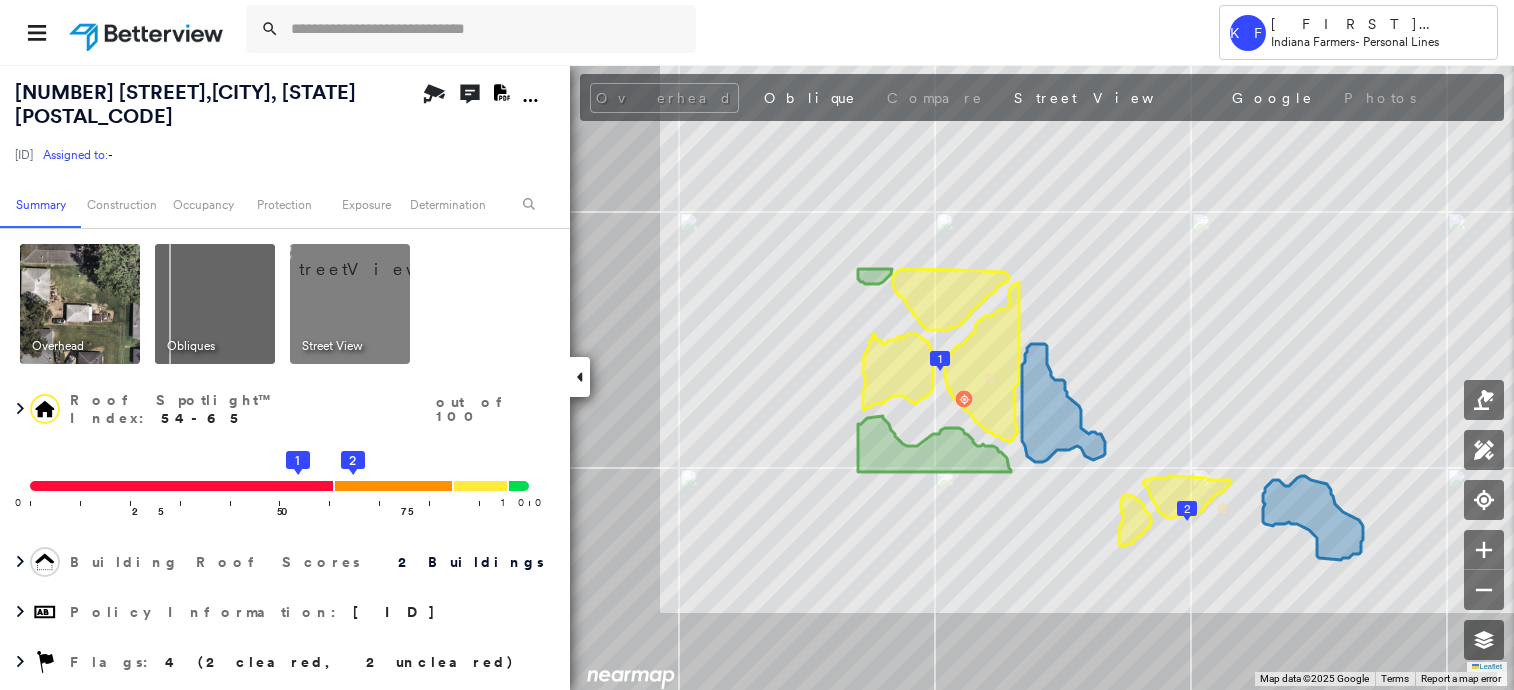 scroll, scrollTop: 0, scrollLeft: 0, axis: both 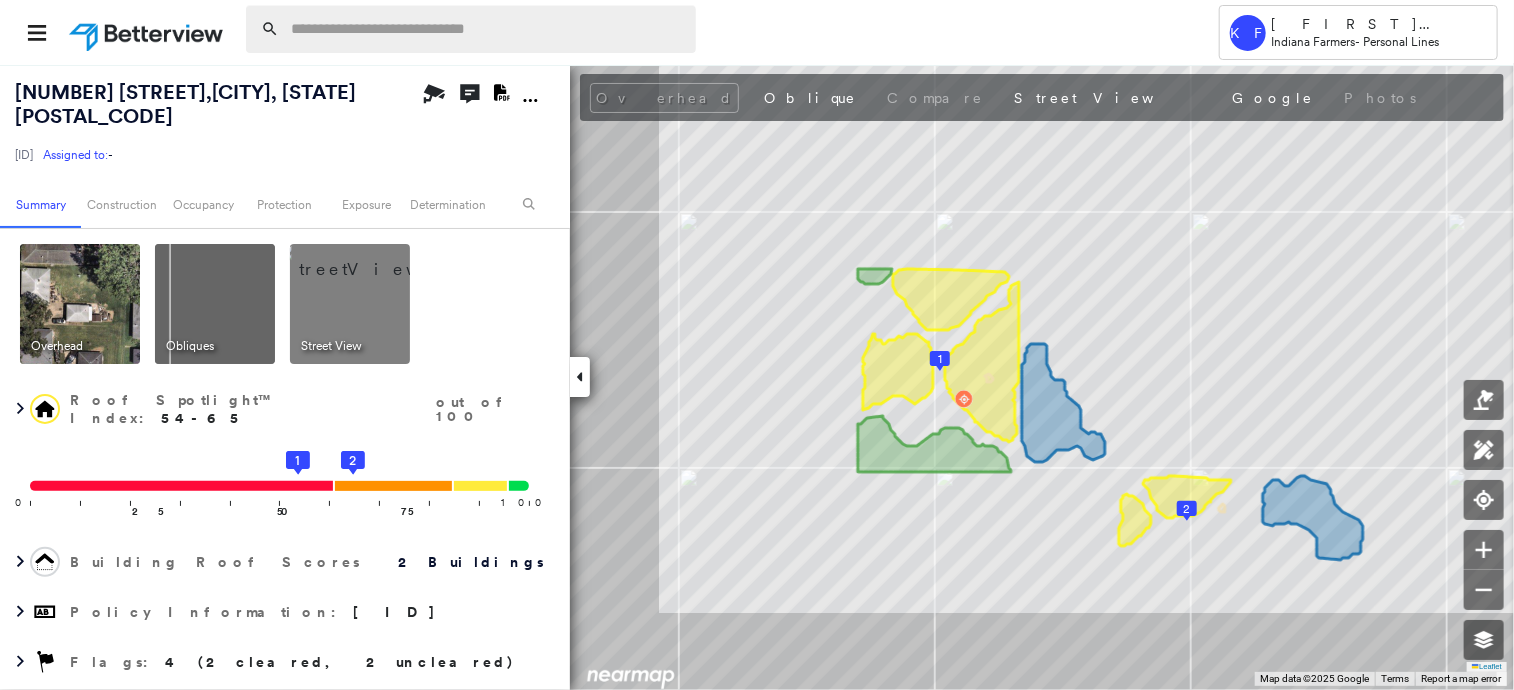 click at bounding box center (487, 29) 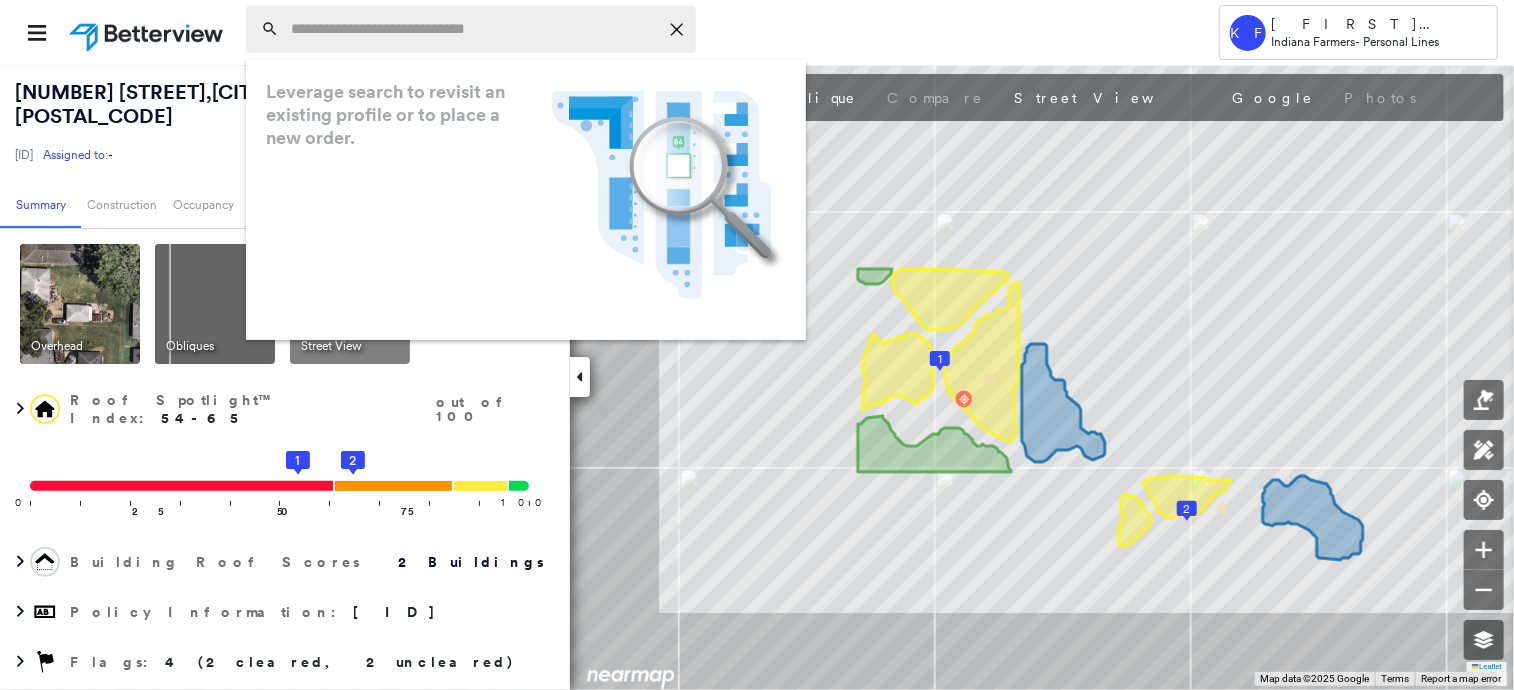 paste on "**********" 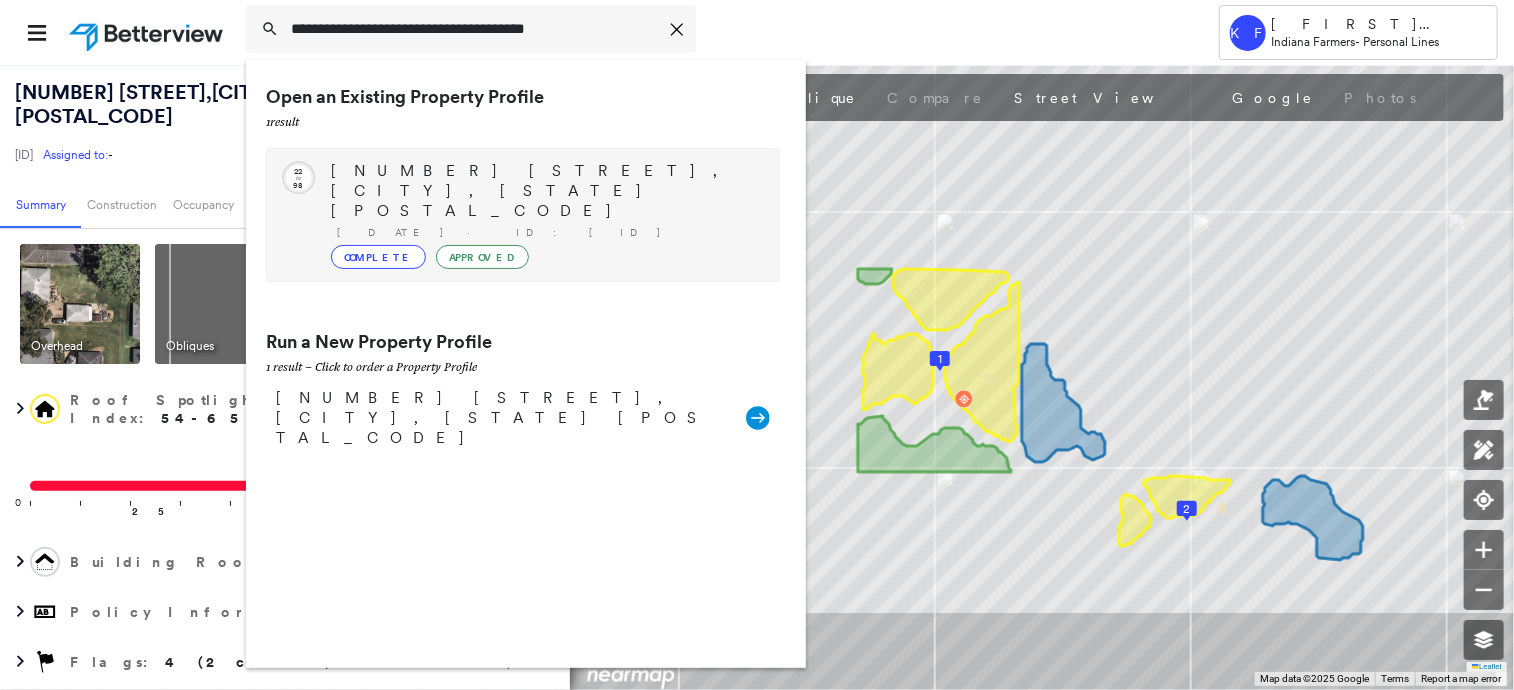 type on "**********" 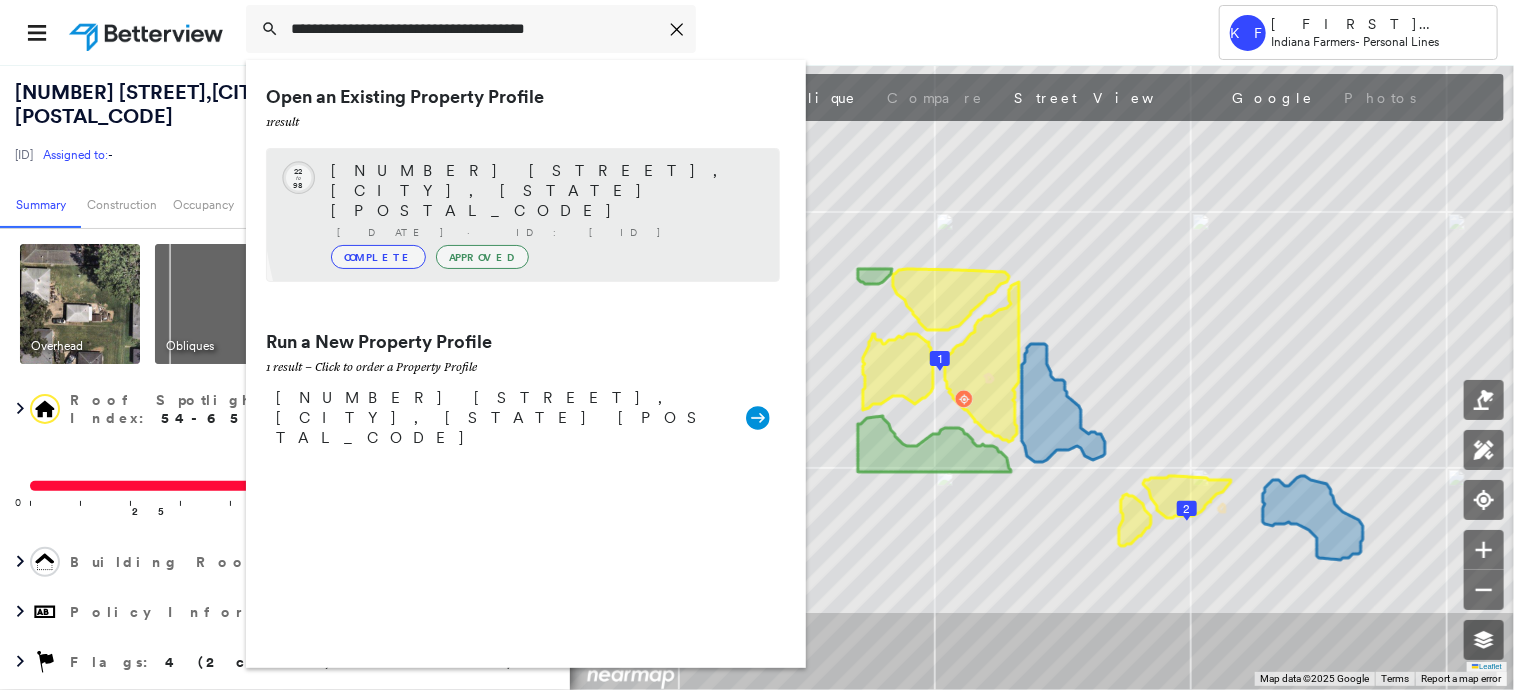 click on "[DATE] · ID: [ID]" at bounding box center (548, 232) 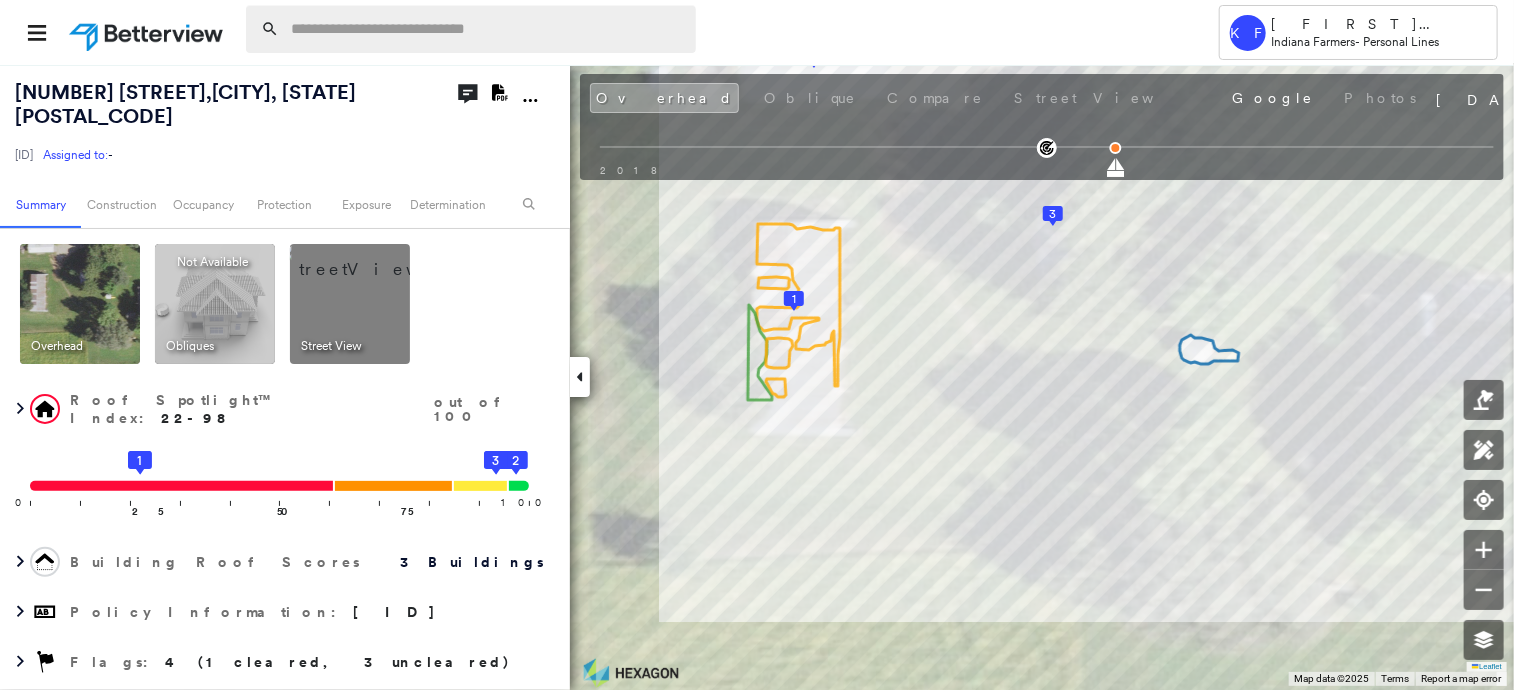 click at bounding box center [487, 29] 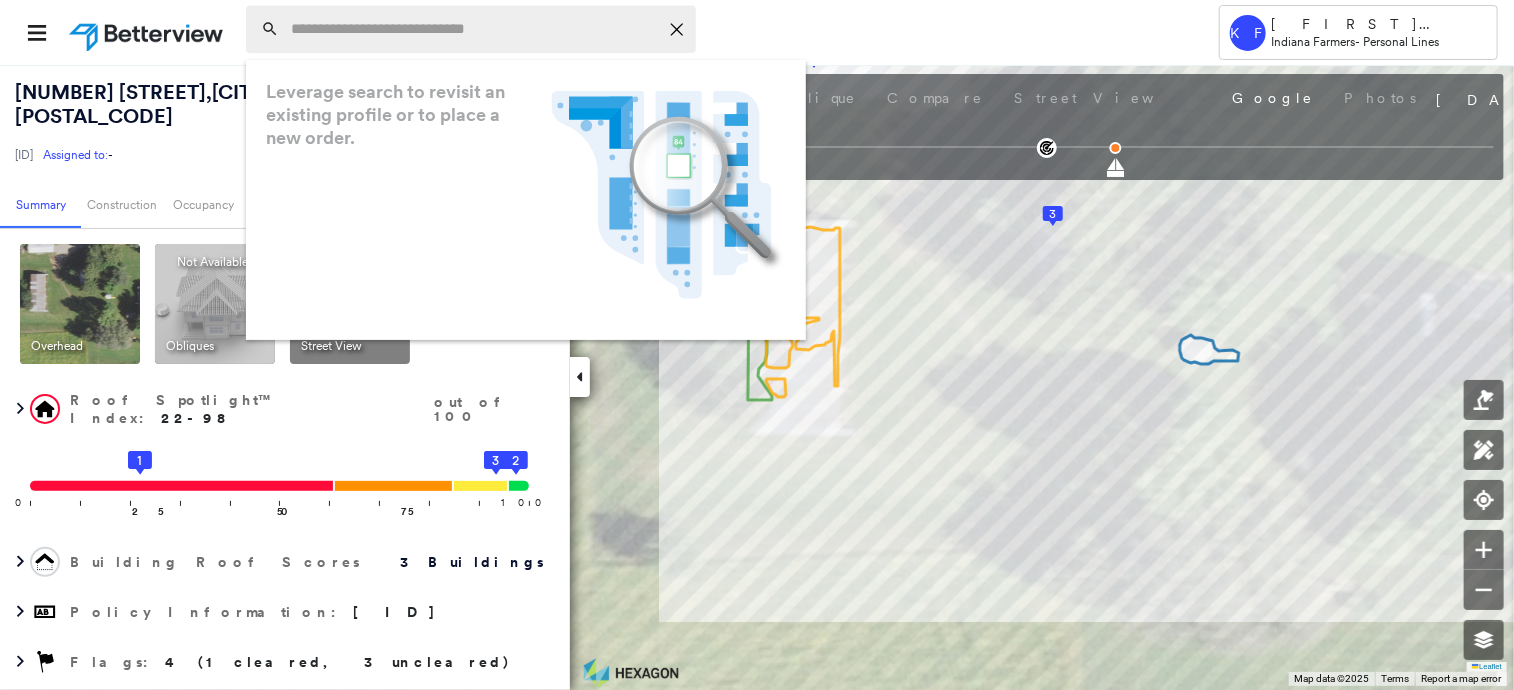 paste on "**********" 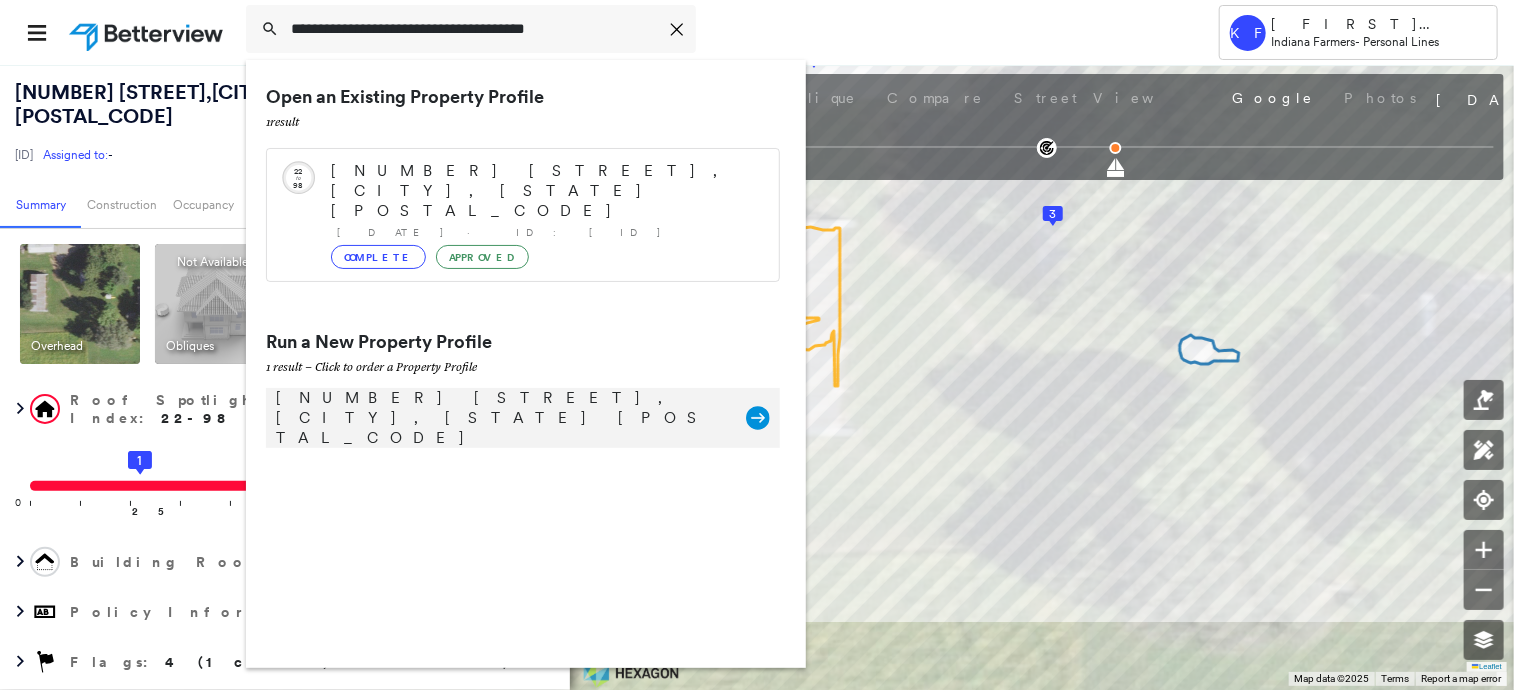 type on "**********" 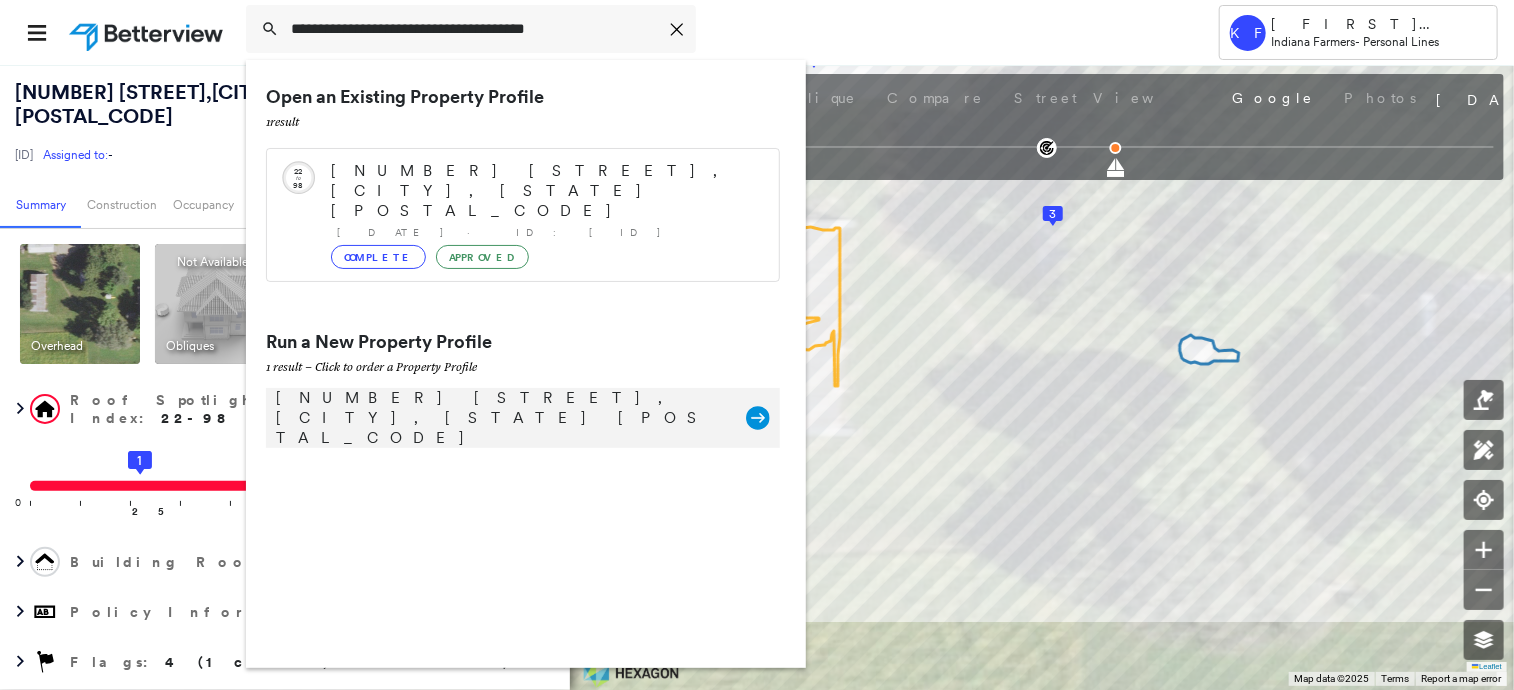 click 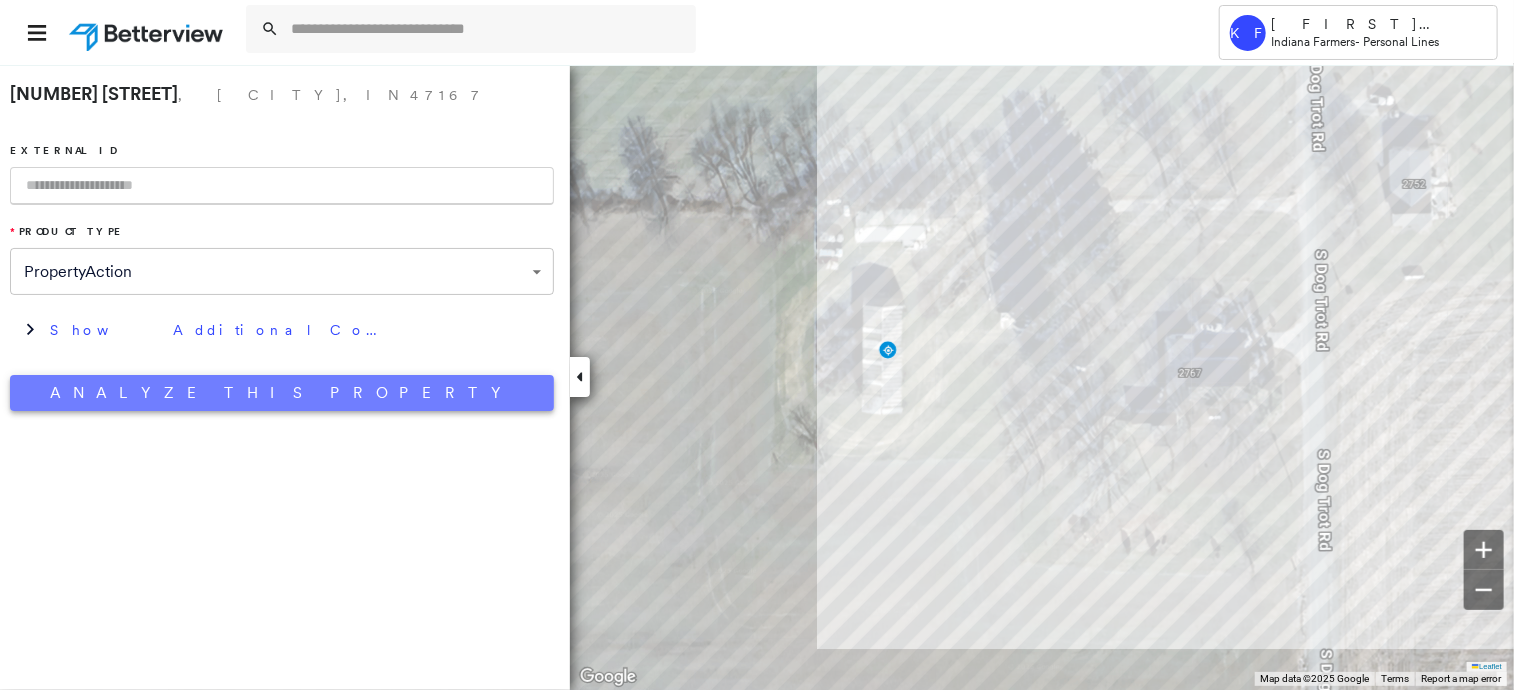 click on "Analyze This Property" at bounding box center (282, 393) 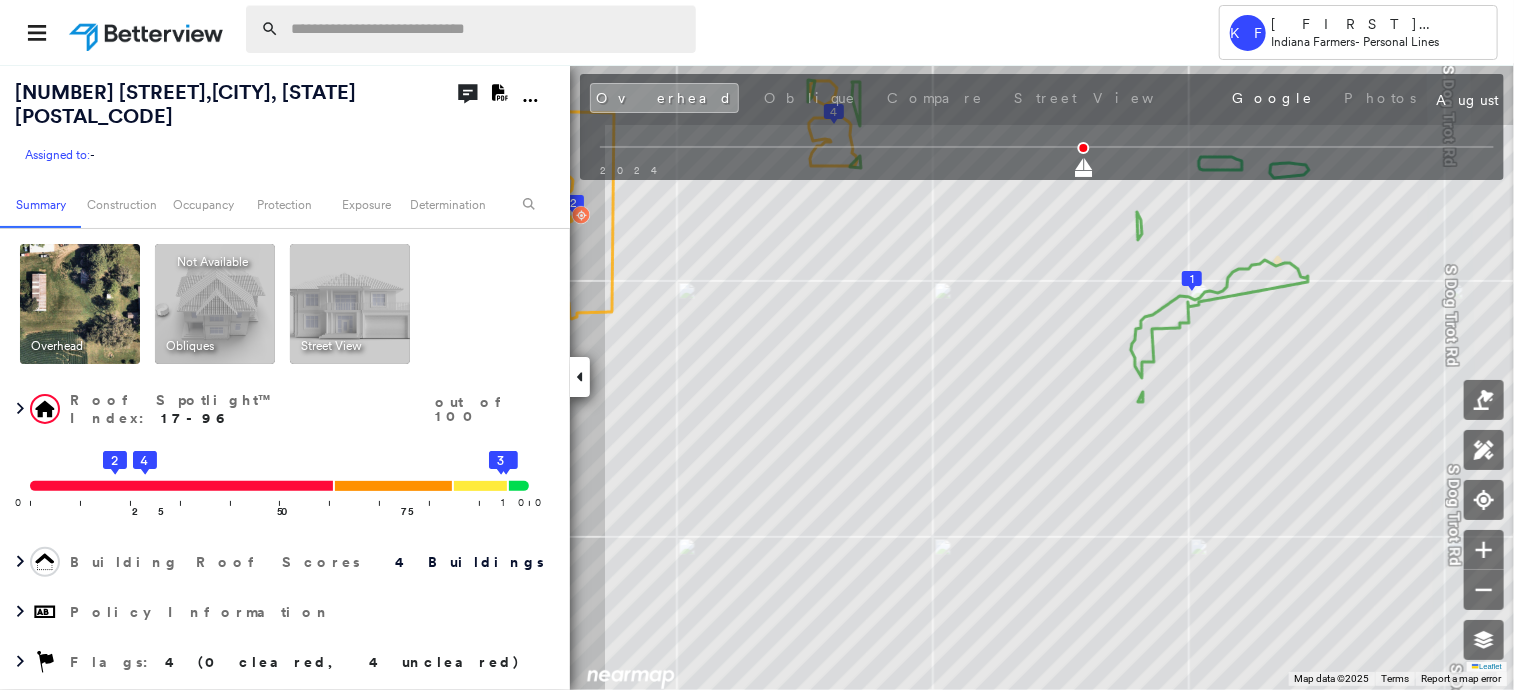 click at bounding box center (487, 29) 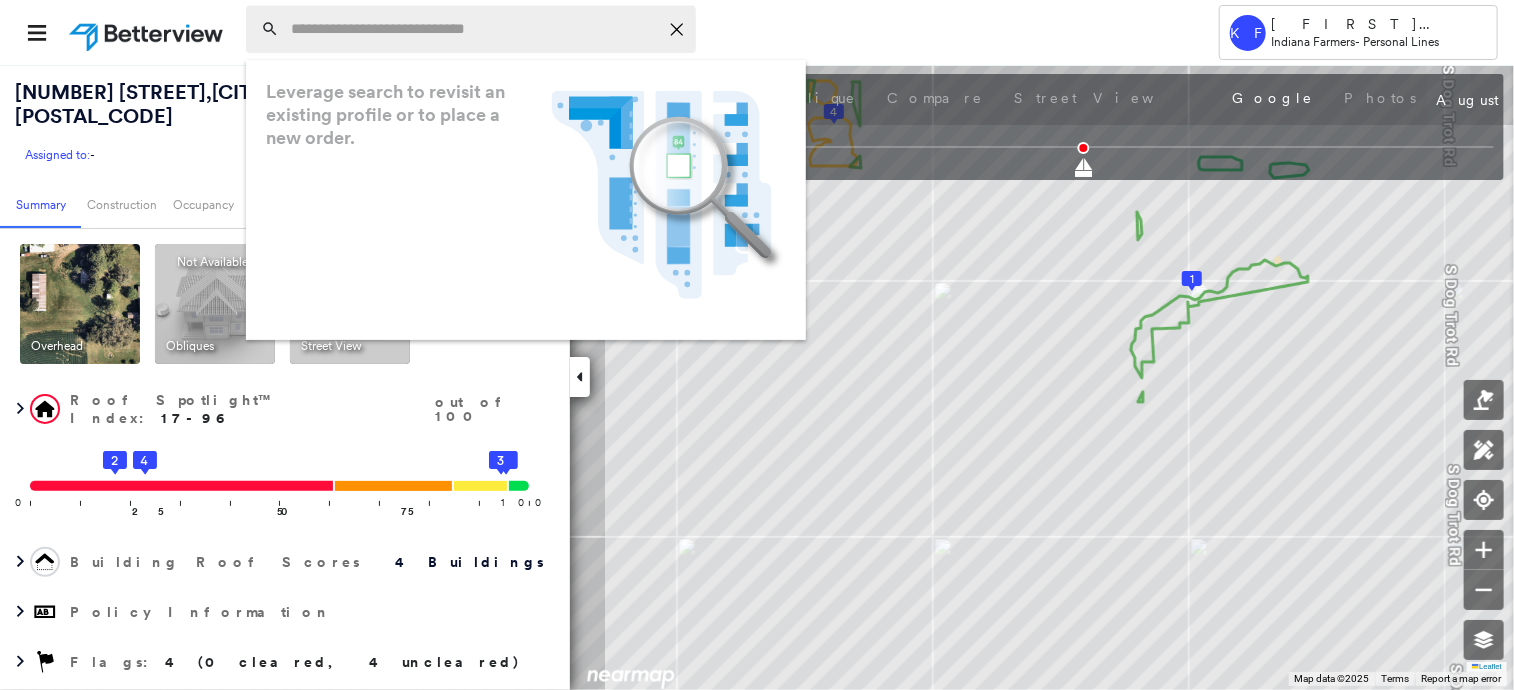 paste on "**********" 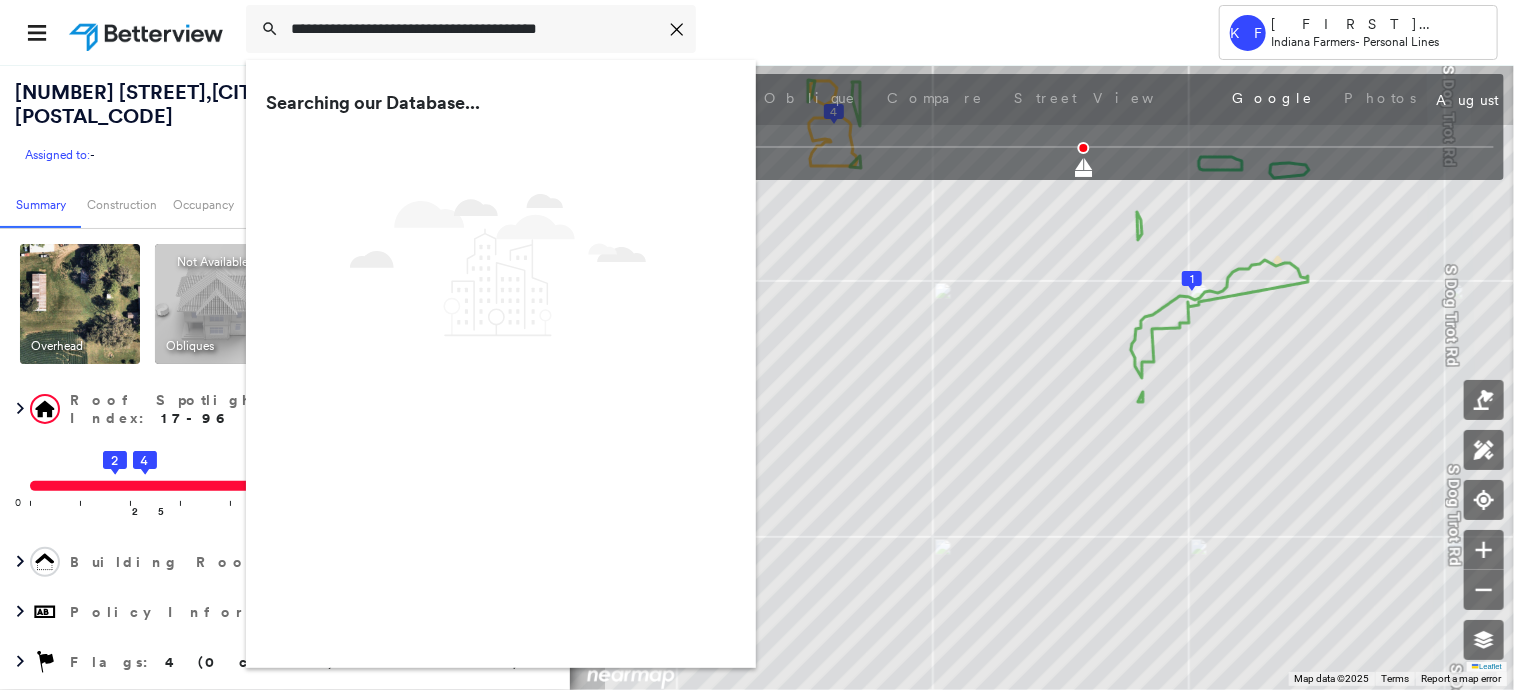 type on "**********" 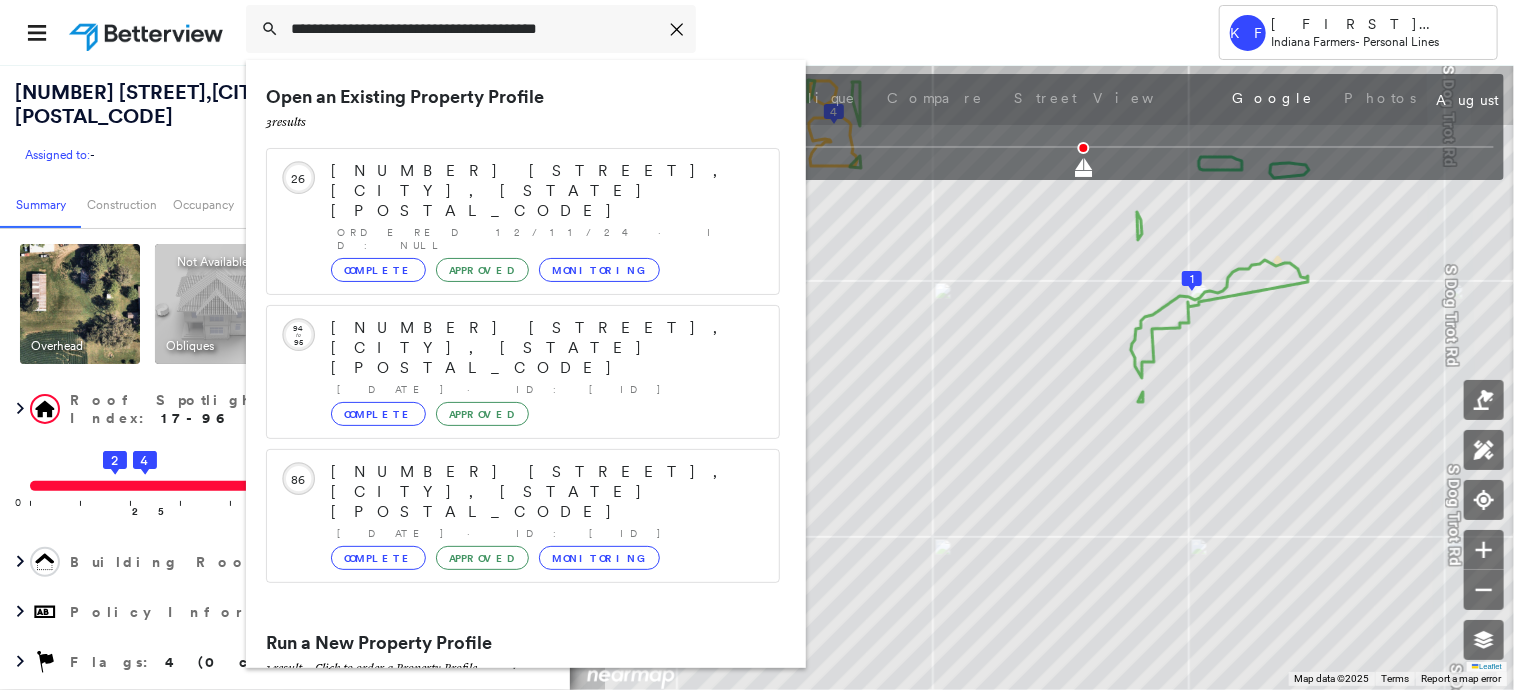 click 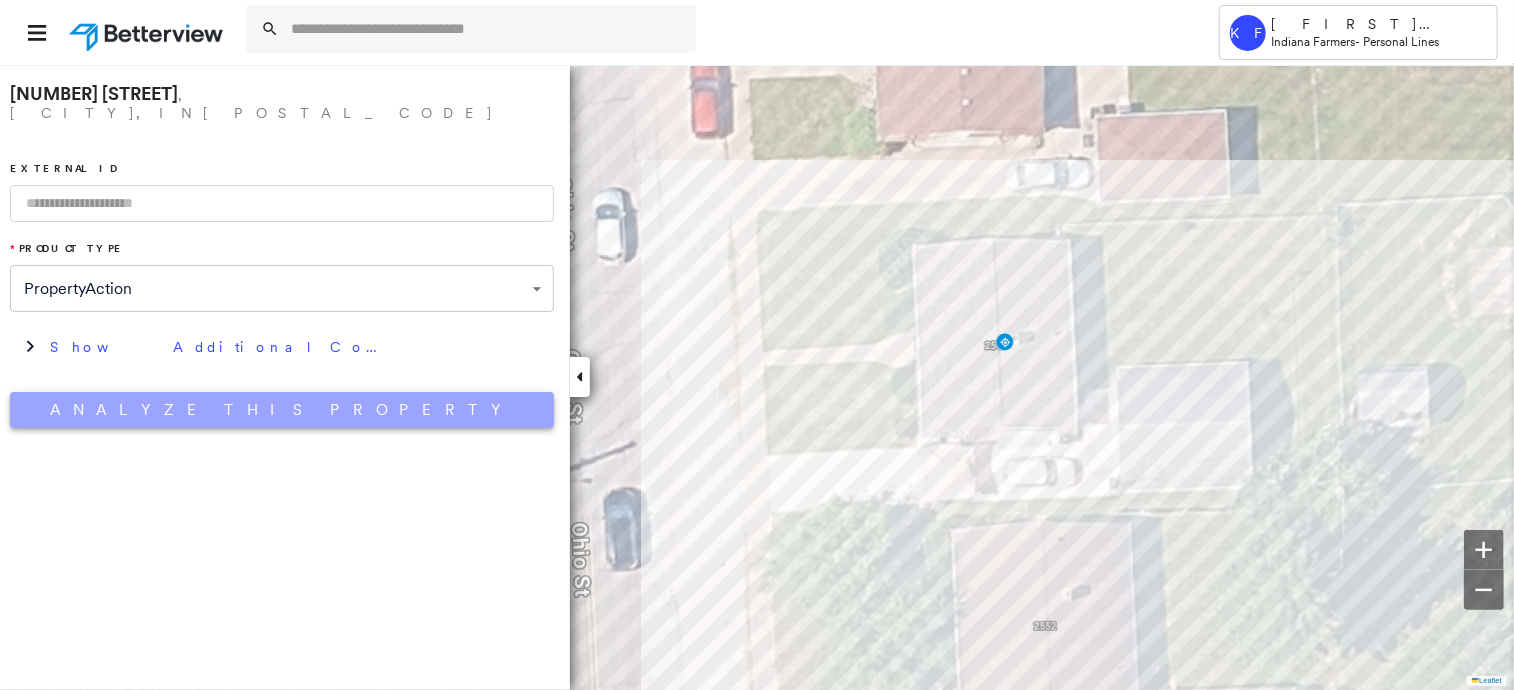click on "Analyze This Property" at bounding box center [282, 410] 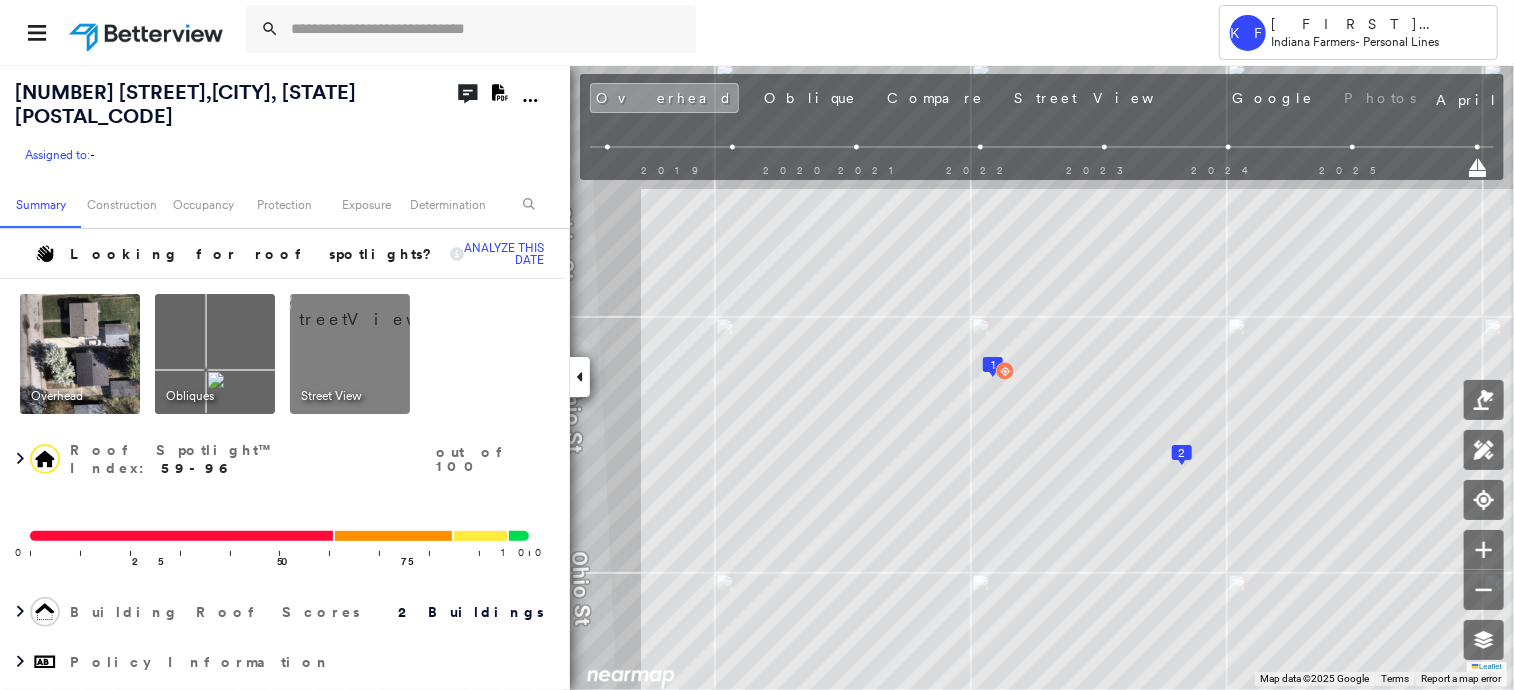 click at bounding box center (374, 309) 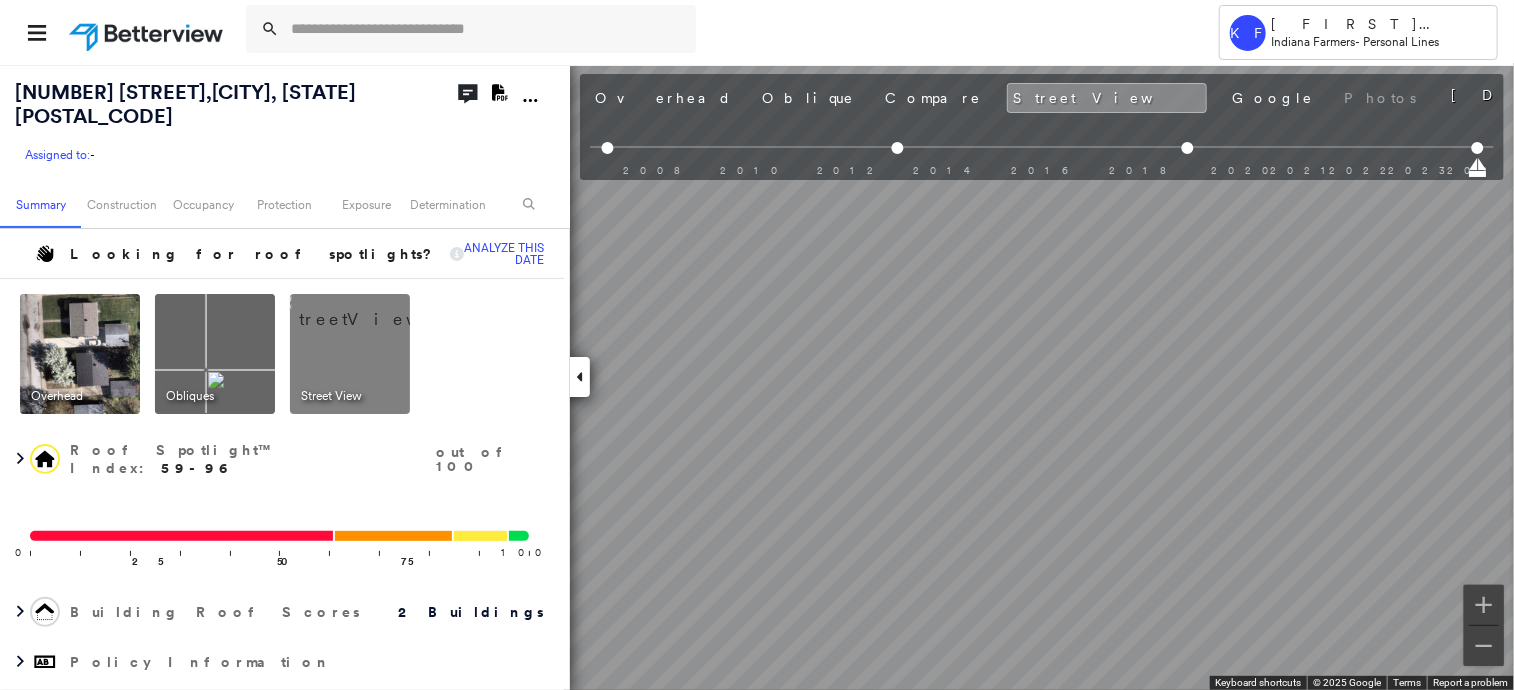 click at bounding box center (80, 354) 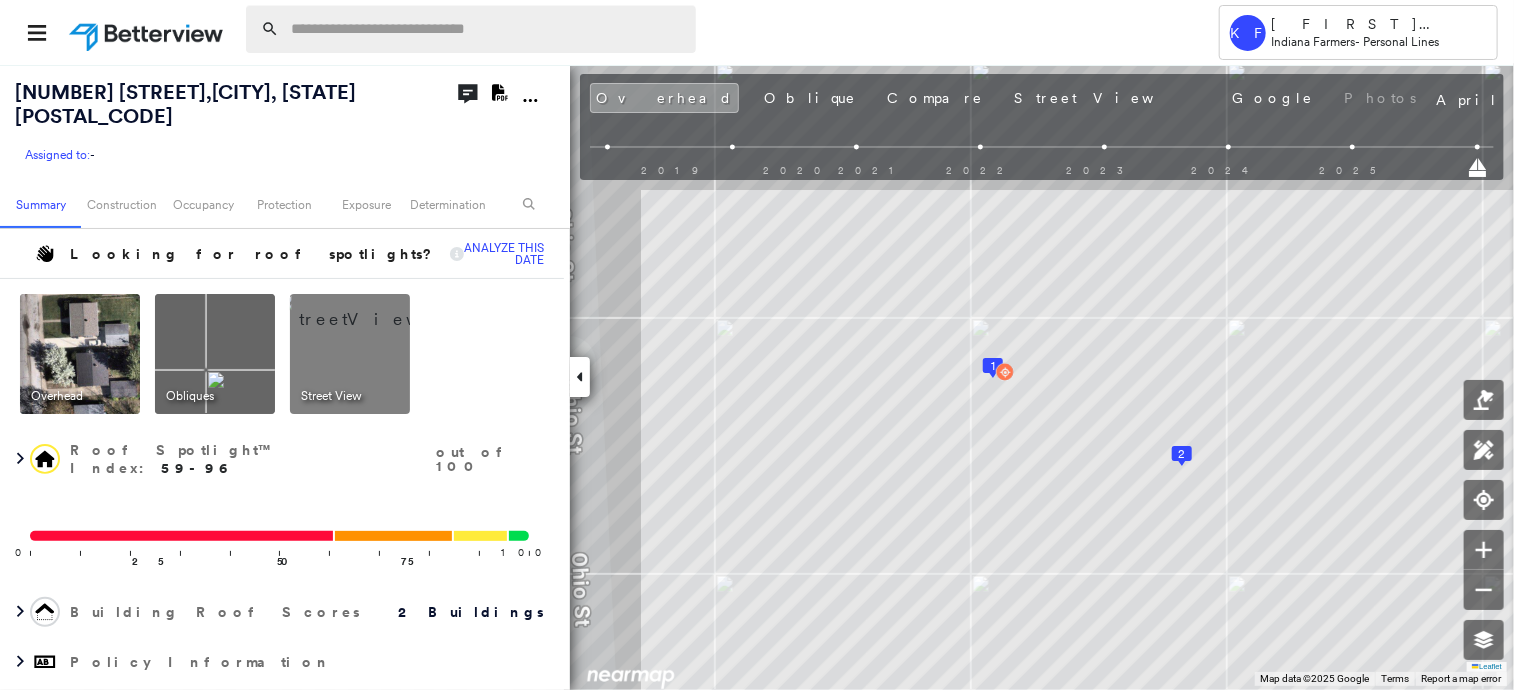 click at bounding box center (487, 29) 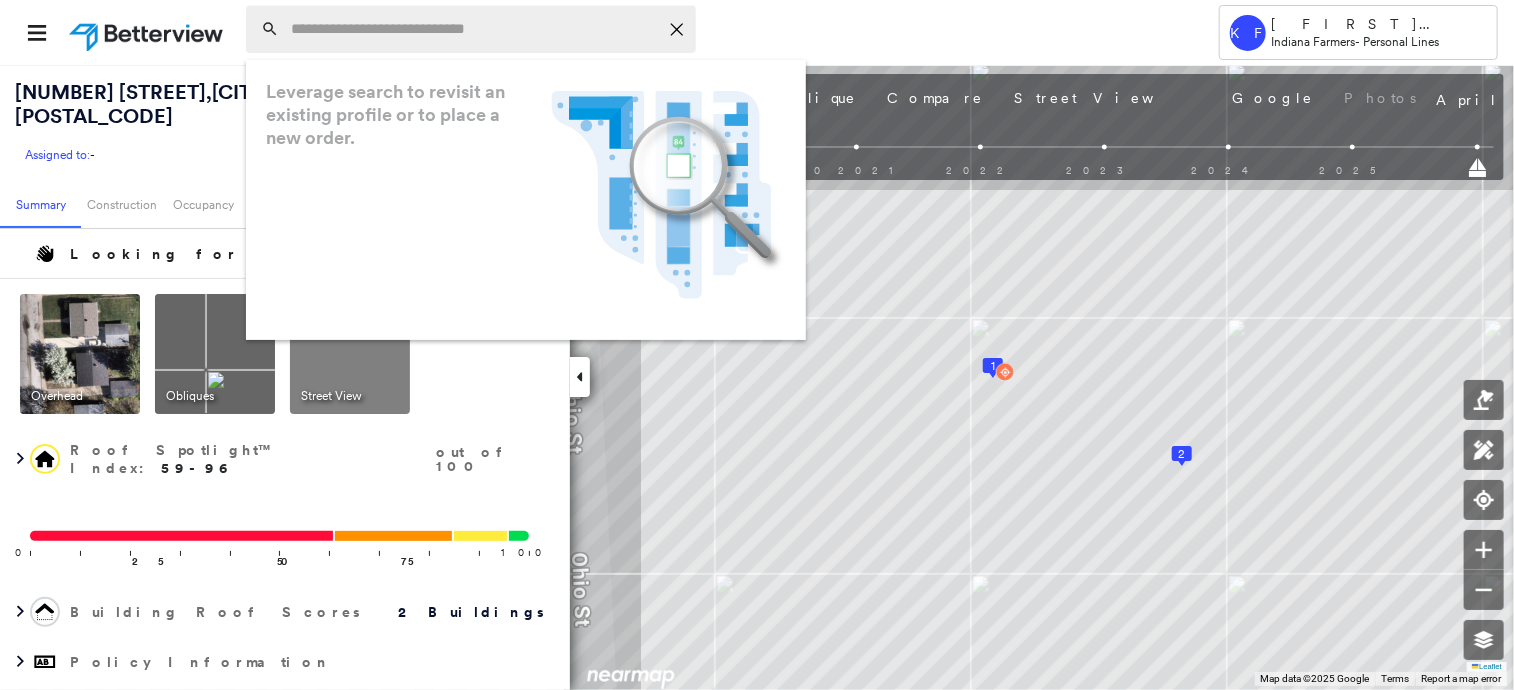 paste on "**********" 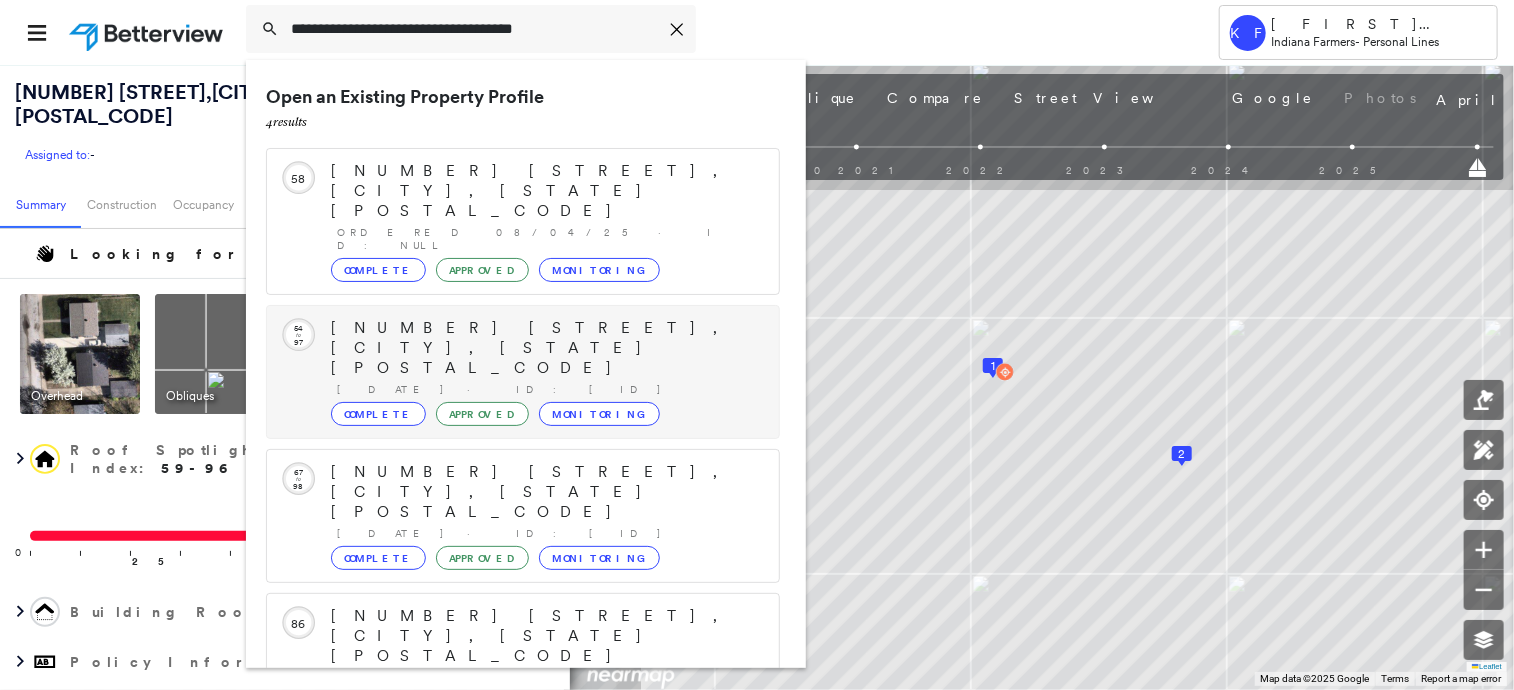 type on "**********" 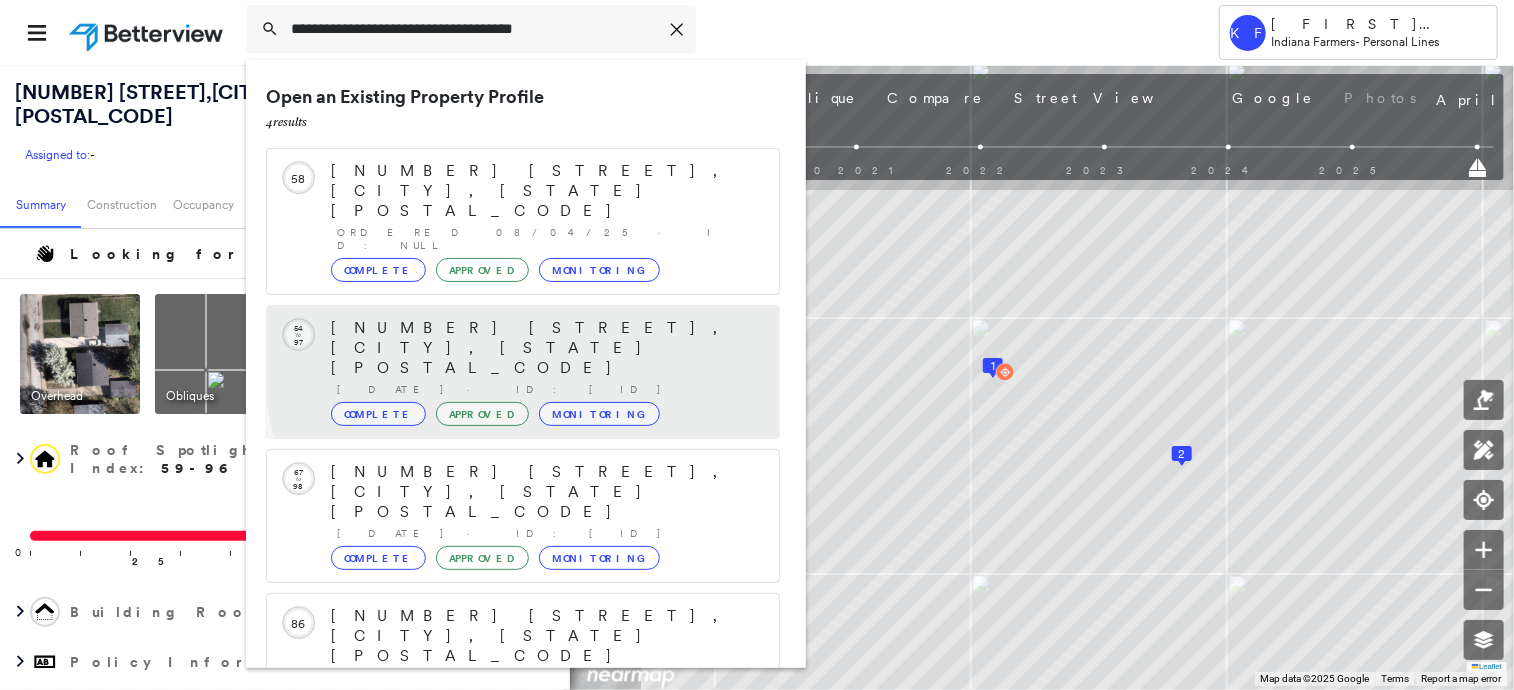 click on "[DATE] · ID: [ID]" at bounding box center [548, 389] 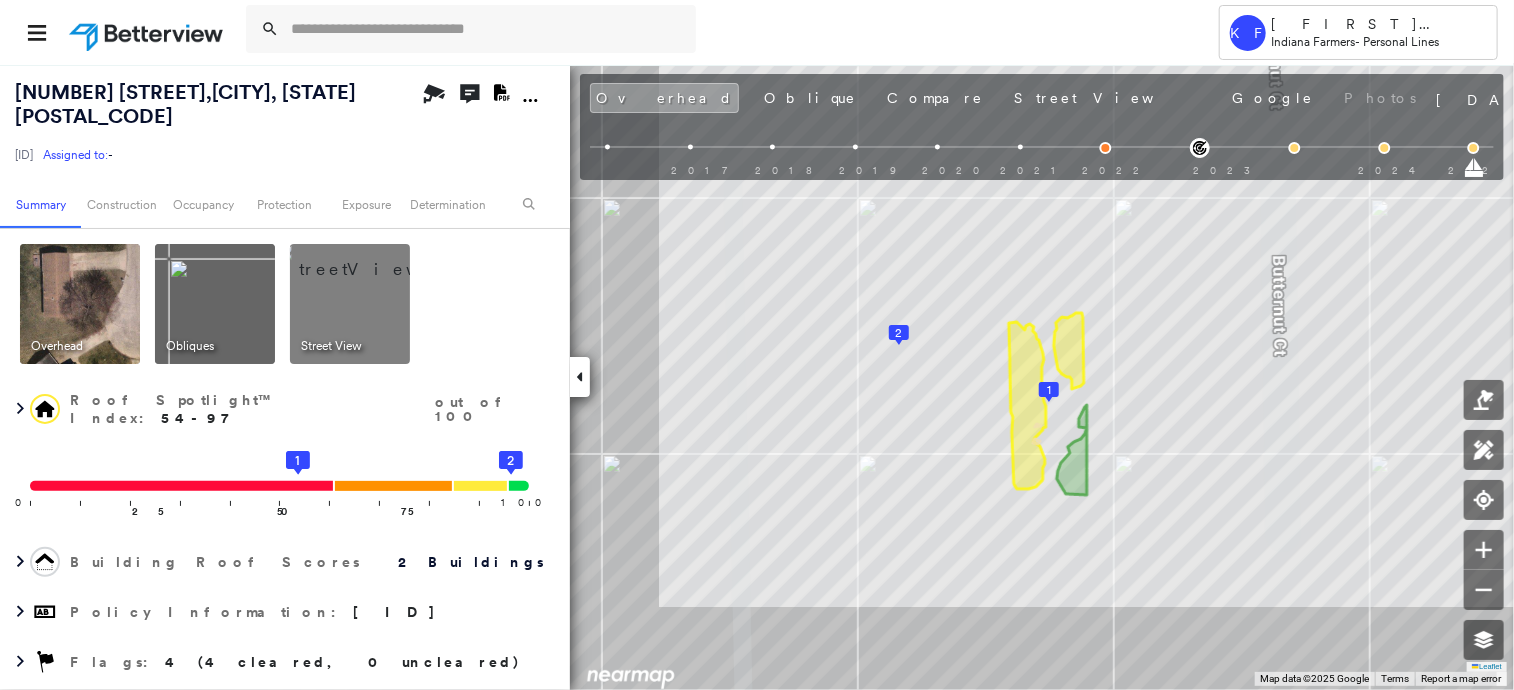 click at bounding box center [374, 259] 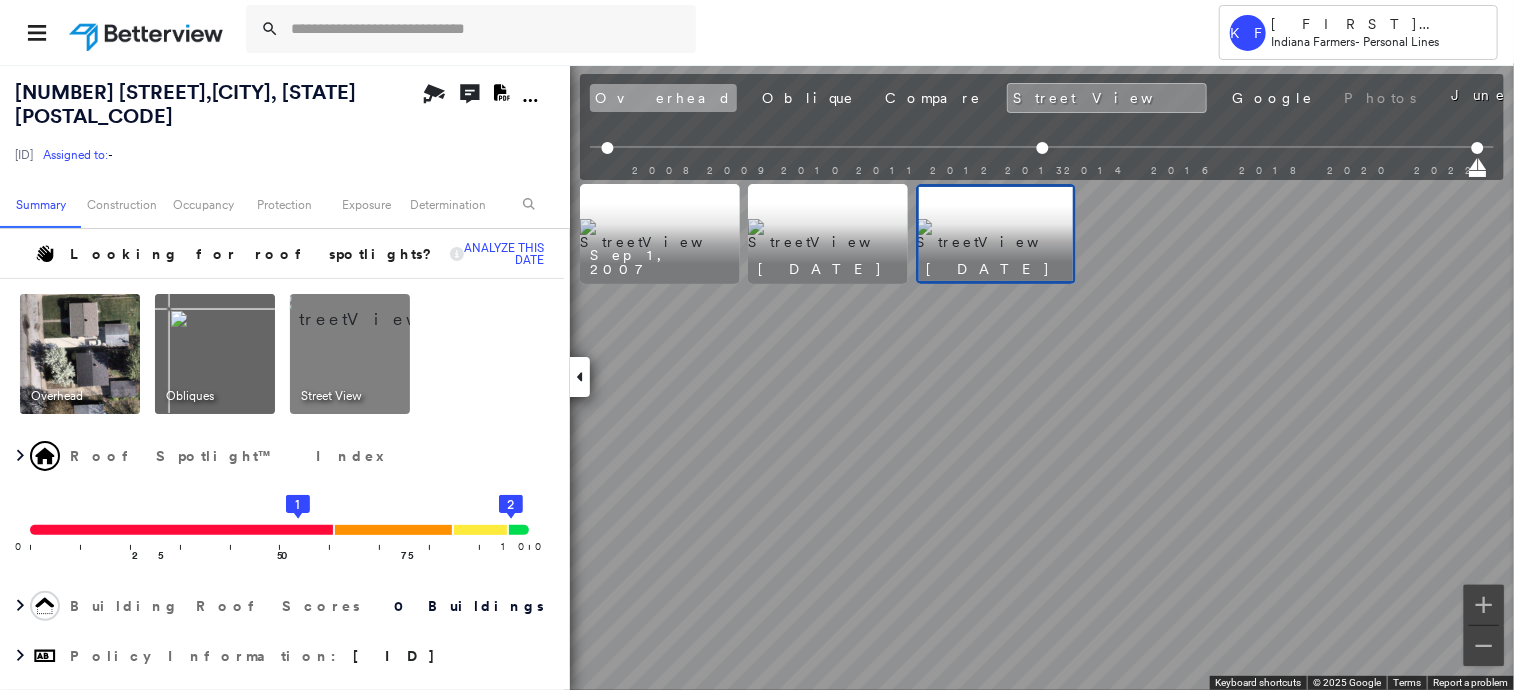 click on "Overhead" at bounding box center (663, 98) 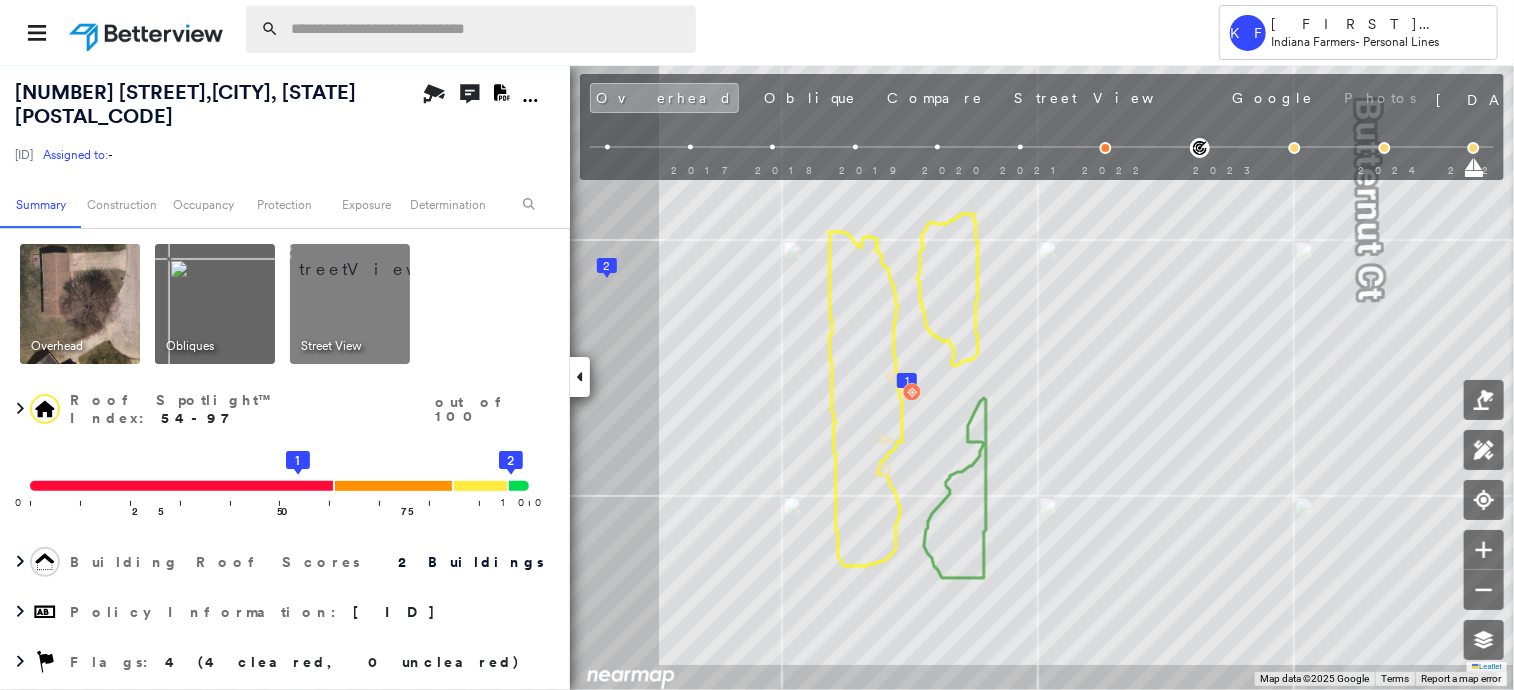 click at bounding box center [487, 29] 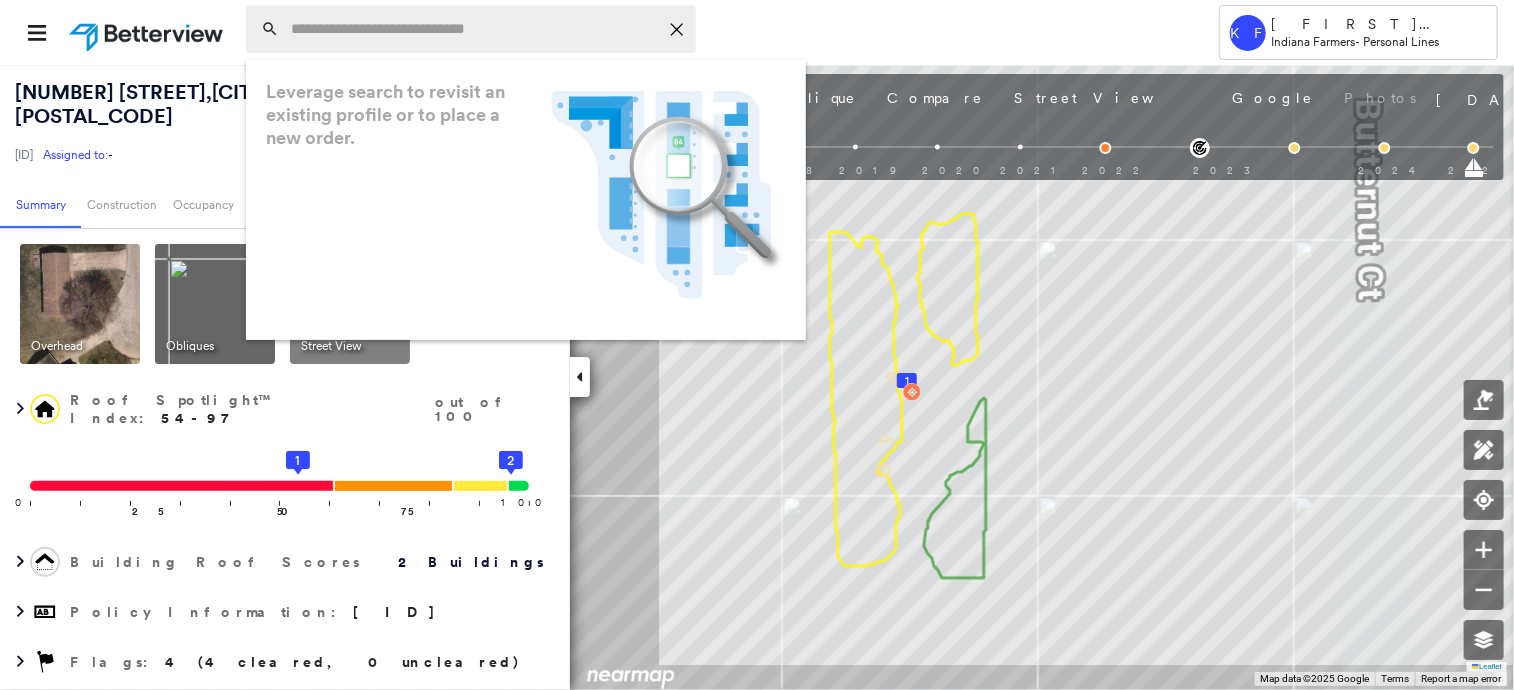 paste on "**********" 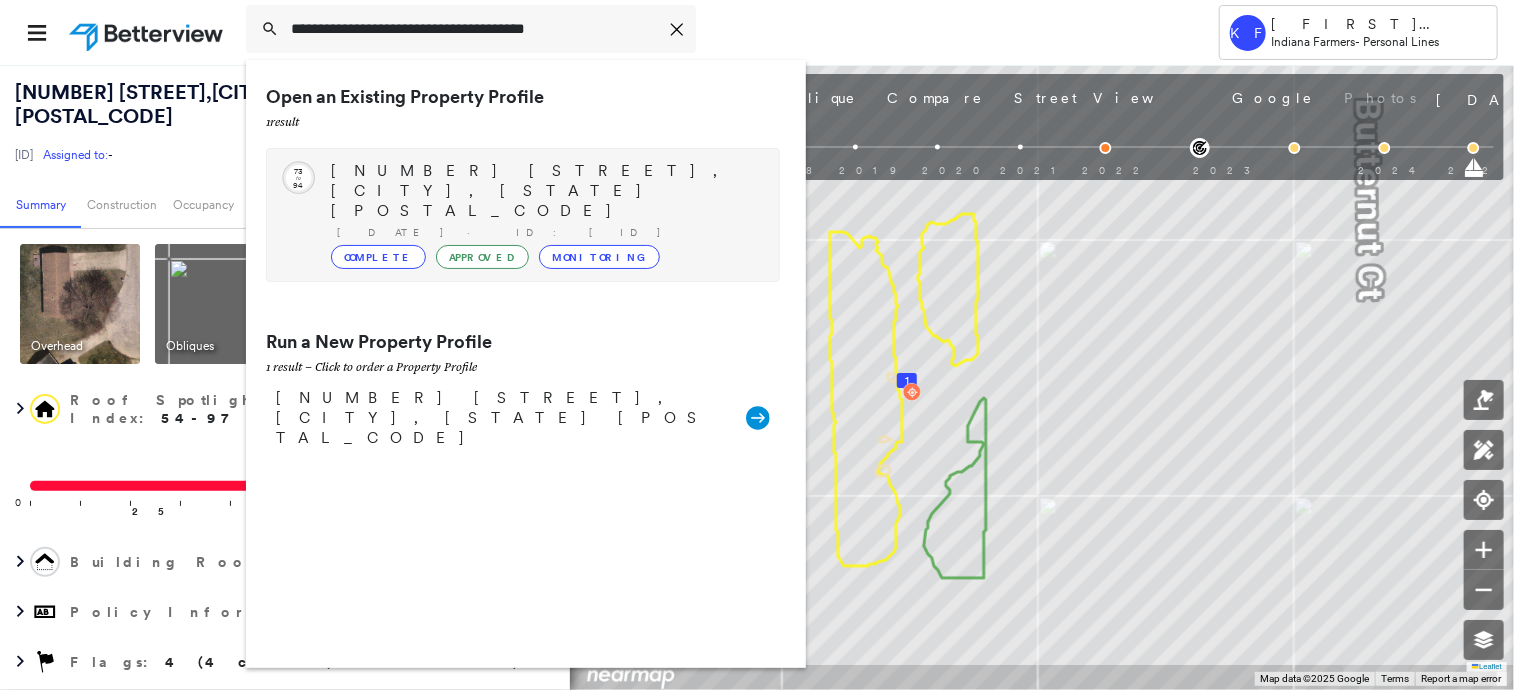 type on "**********" 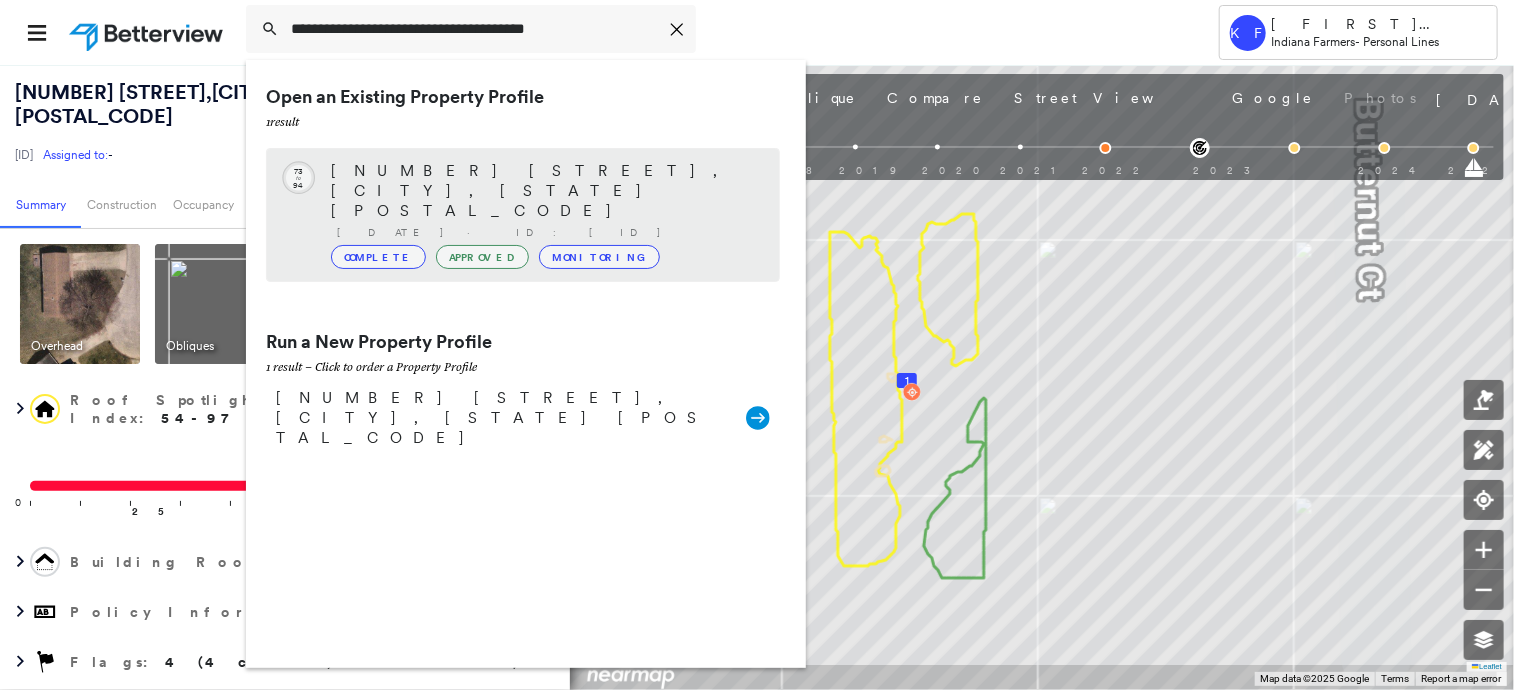 click on "Complete Approved Monitoring" at bounding box center [545, 257] 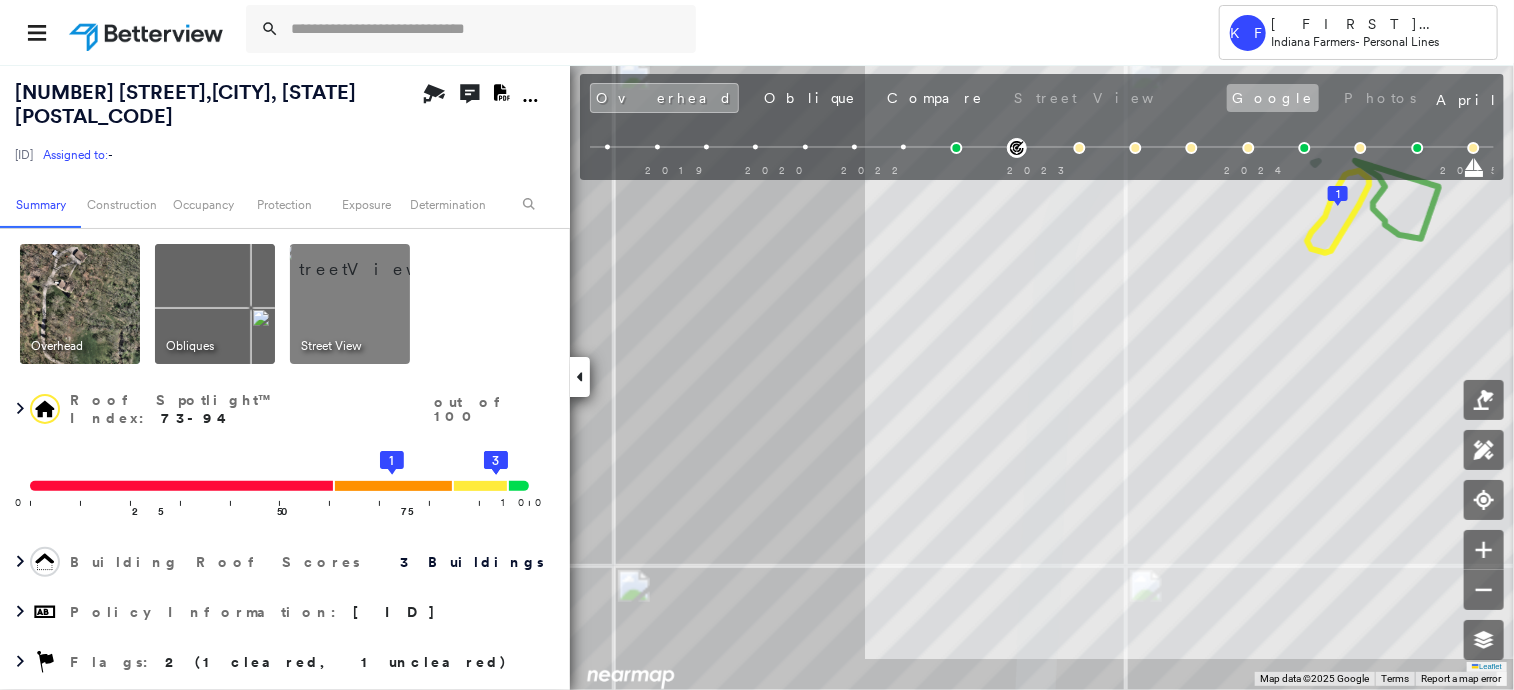 click on "Google" at bounding box center (1273, 98) 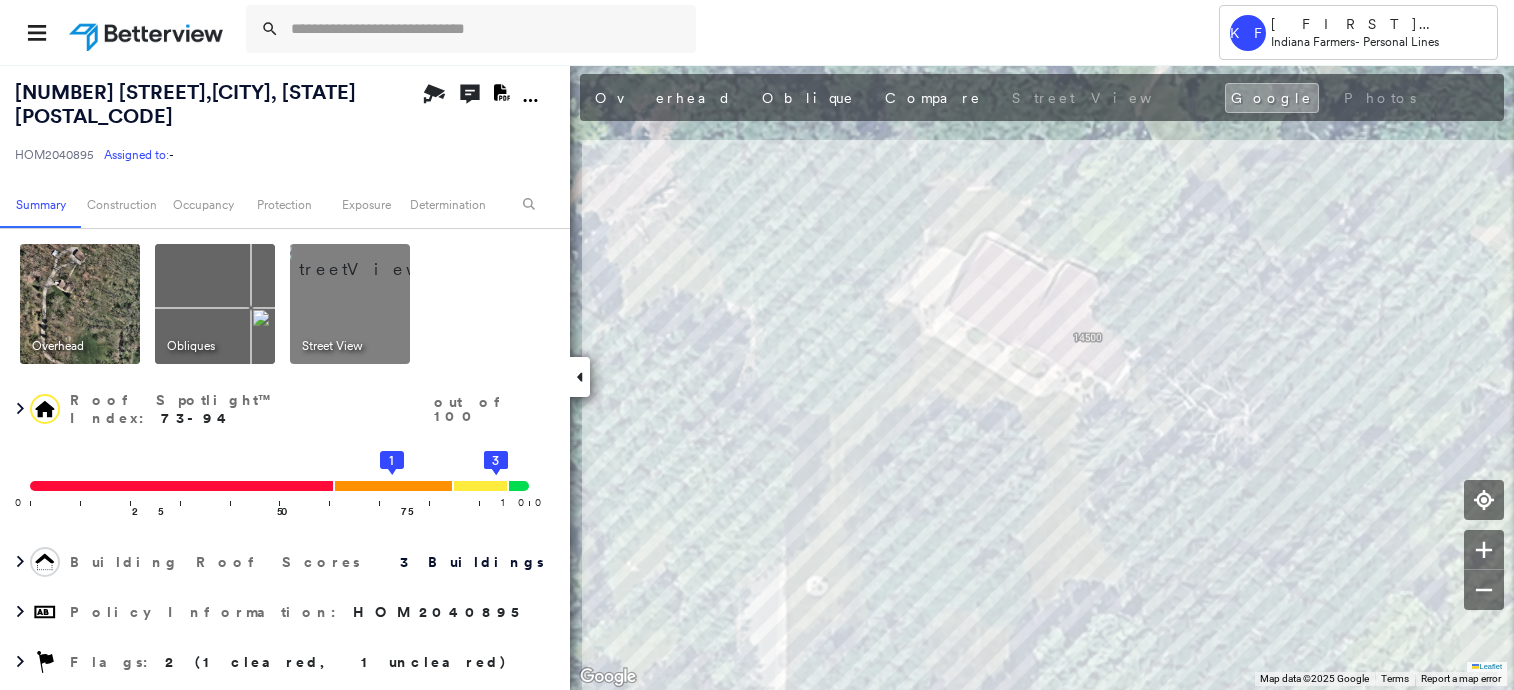 scroll, scrollTop: 0, scrollLeft: 0, axis: both 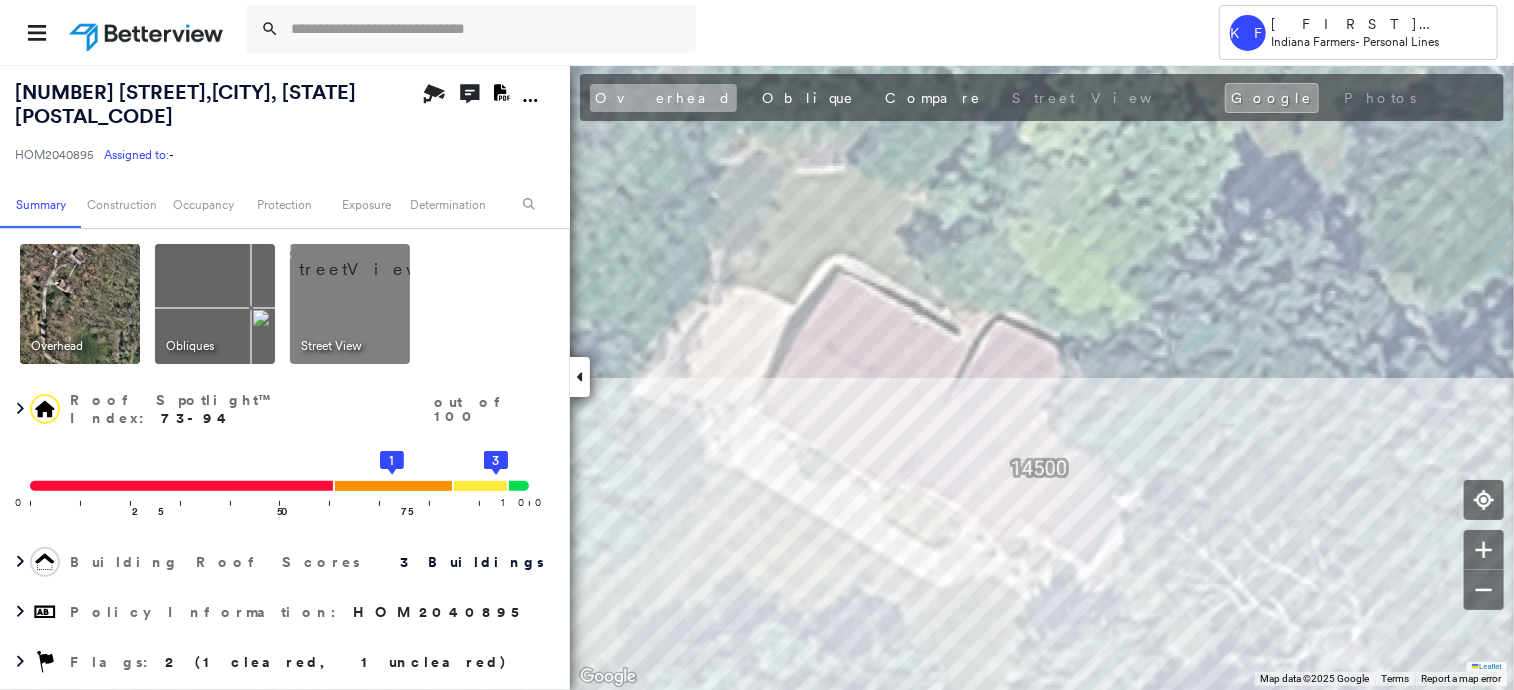 click on "Overhead" at bounding box center [663, 98] 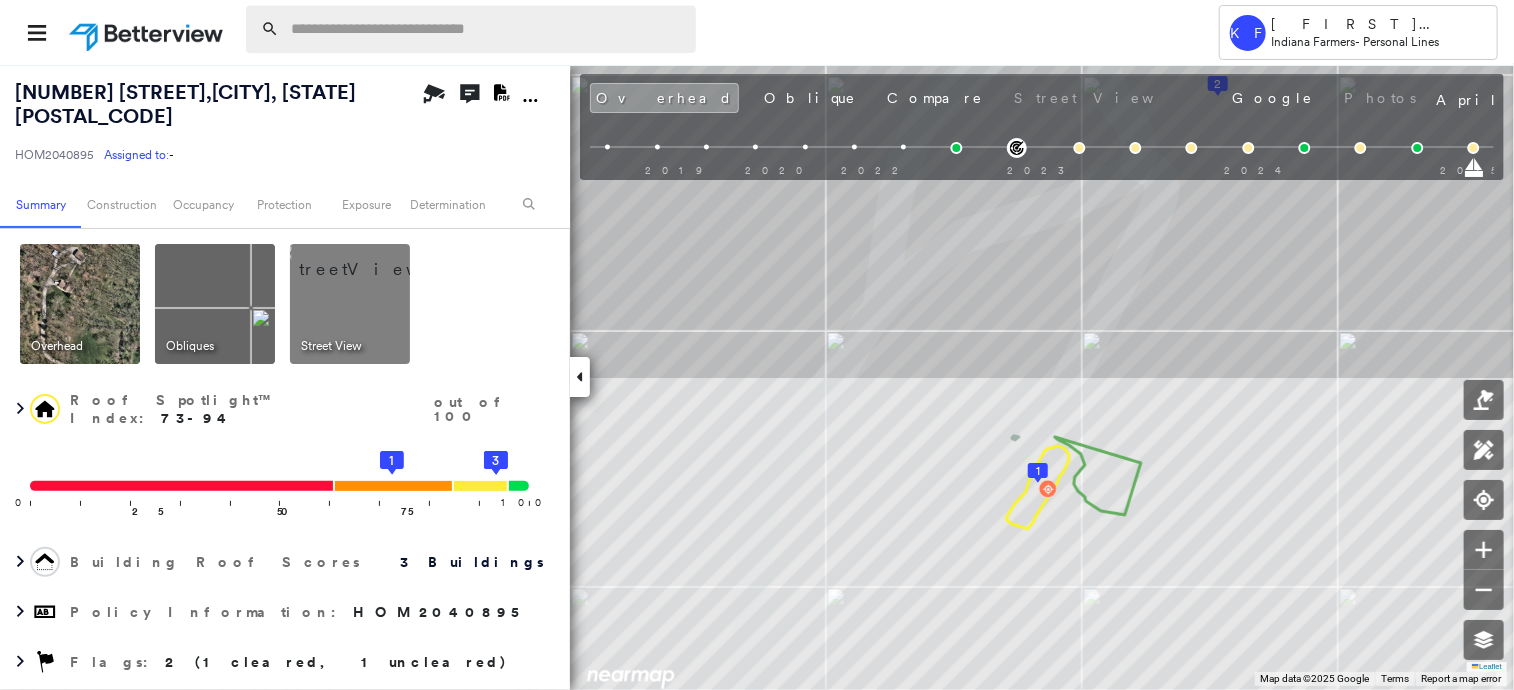click at bounding box center [487, 29] 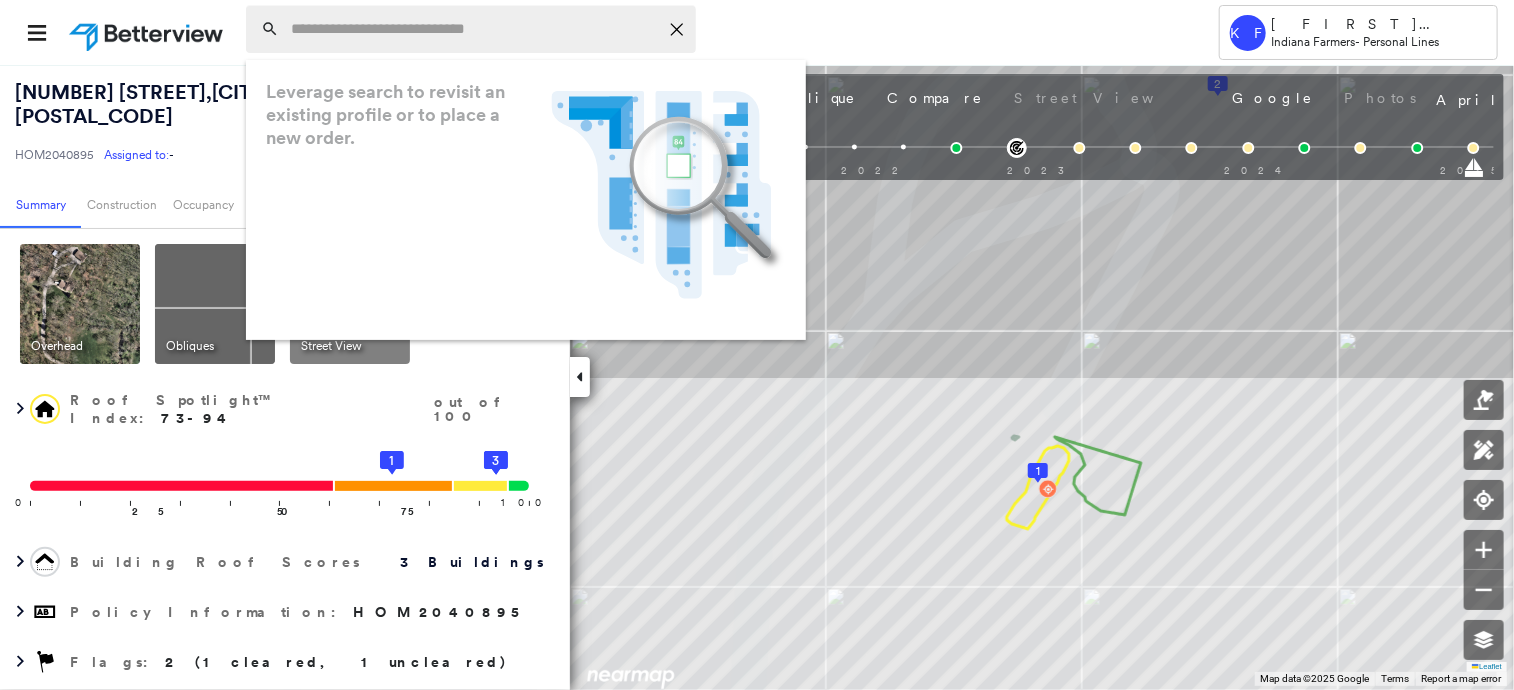 paste on "**********" 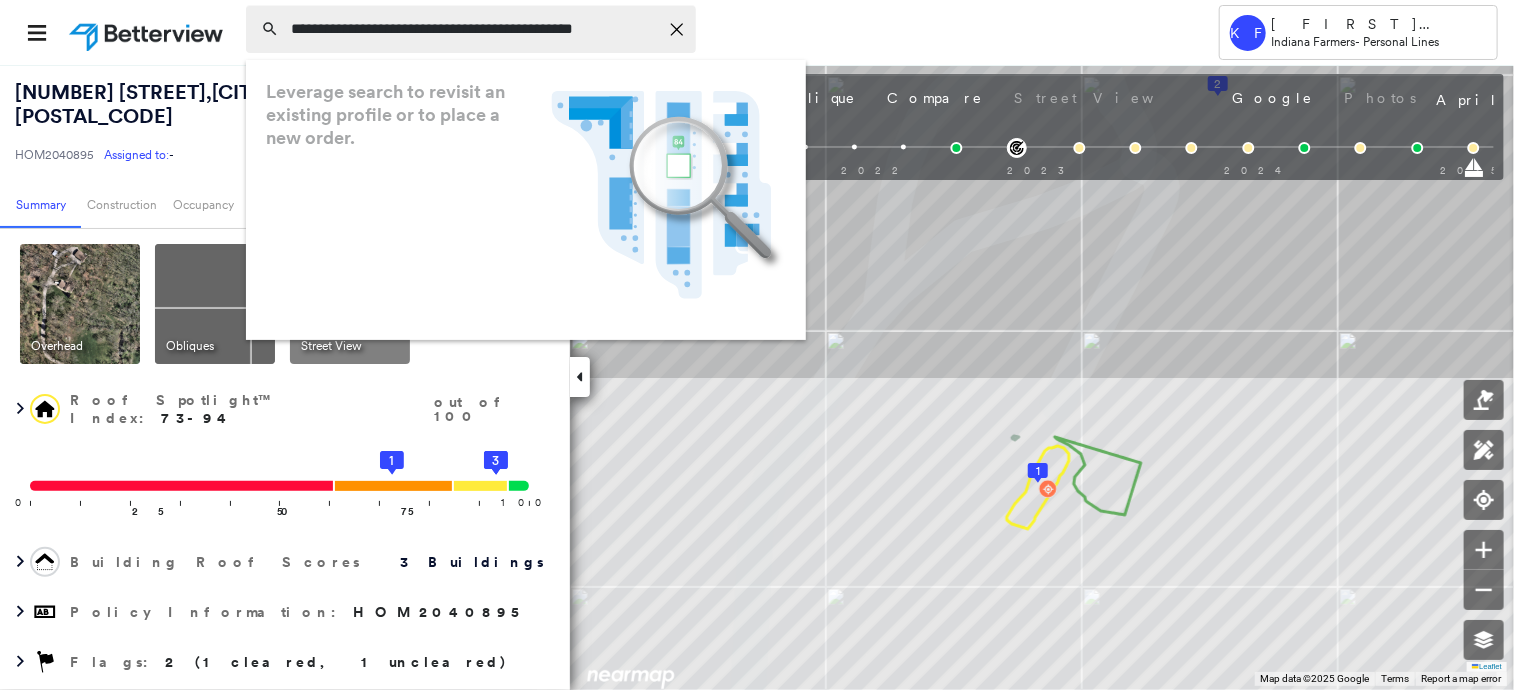 scroll, scrollTop: 0, scrollLeft: 26, axis: horizontal 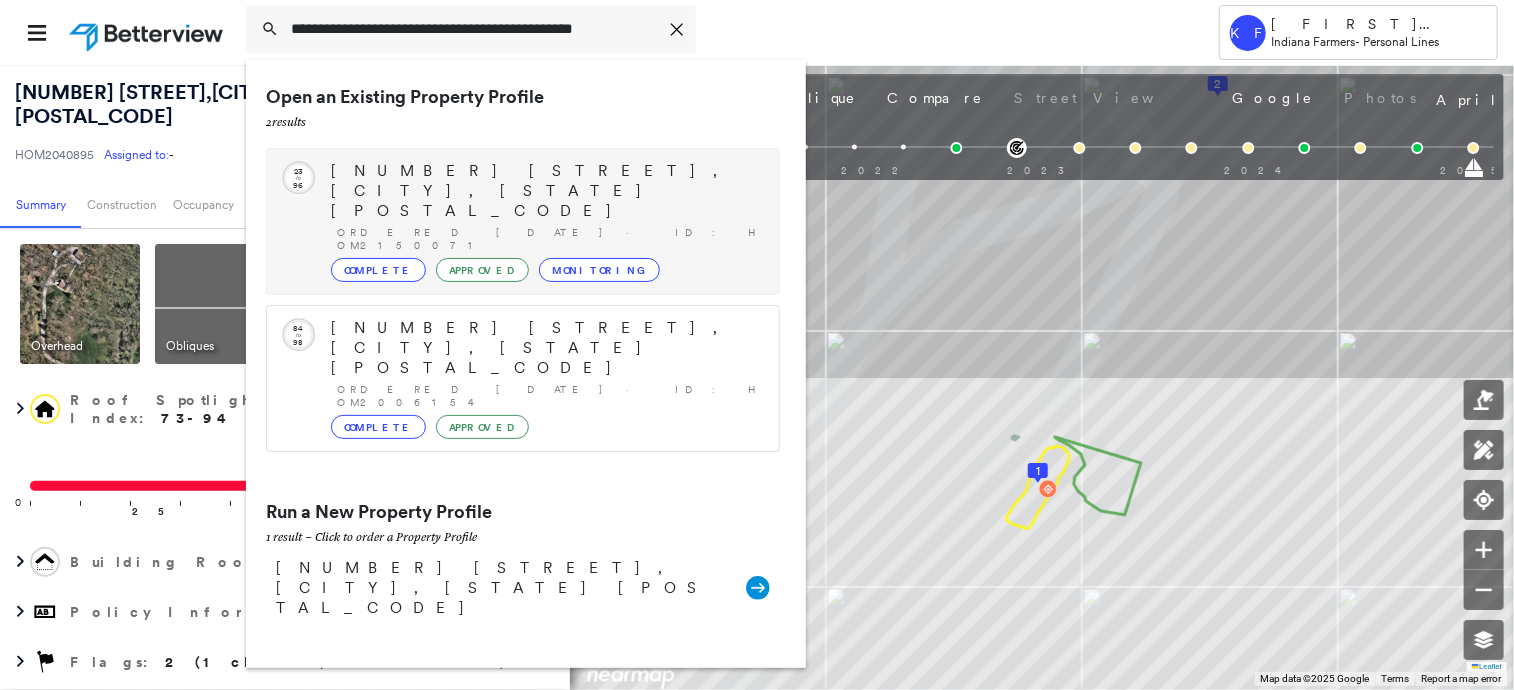 type on "**********" 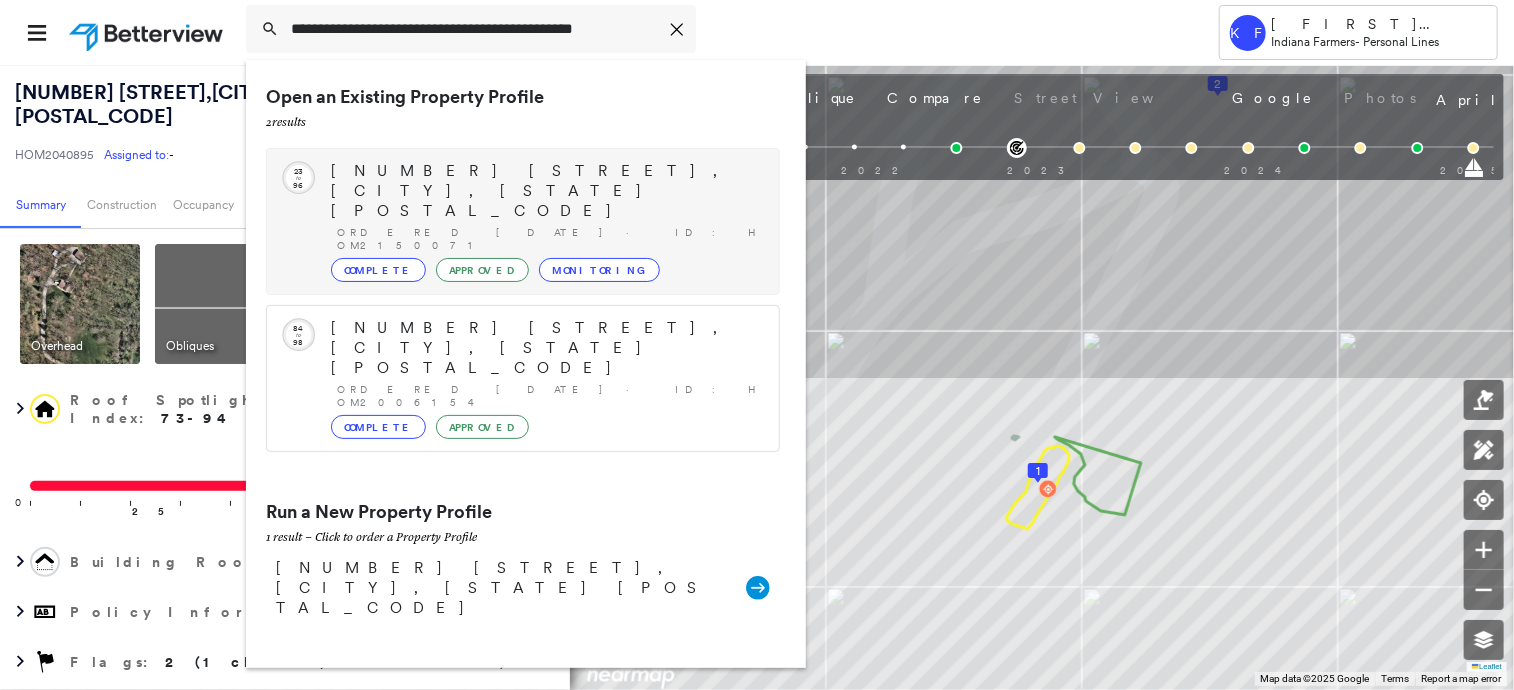 scroll, scrollTop: 0, scrollLeft: 0, axis: both 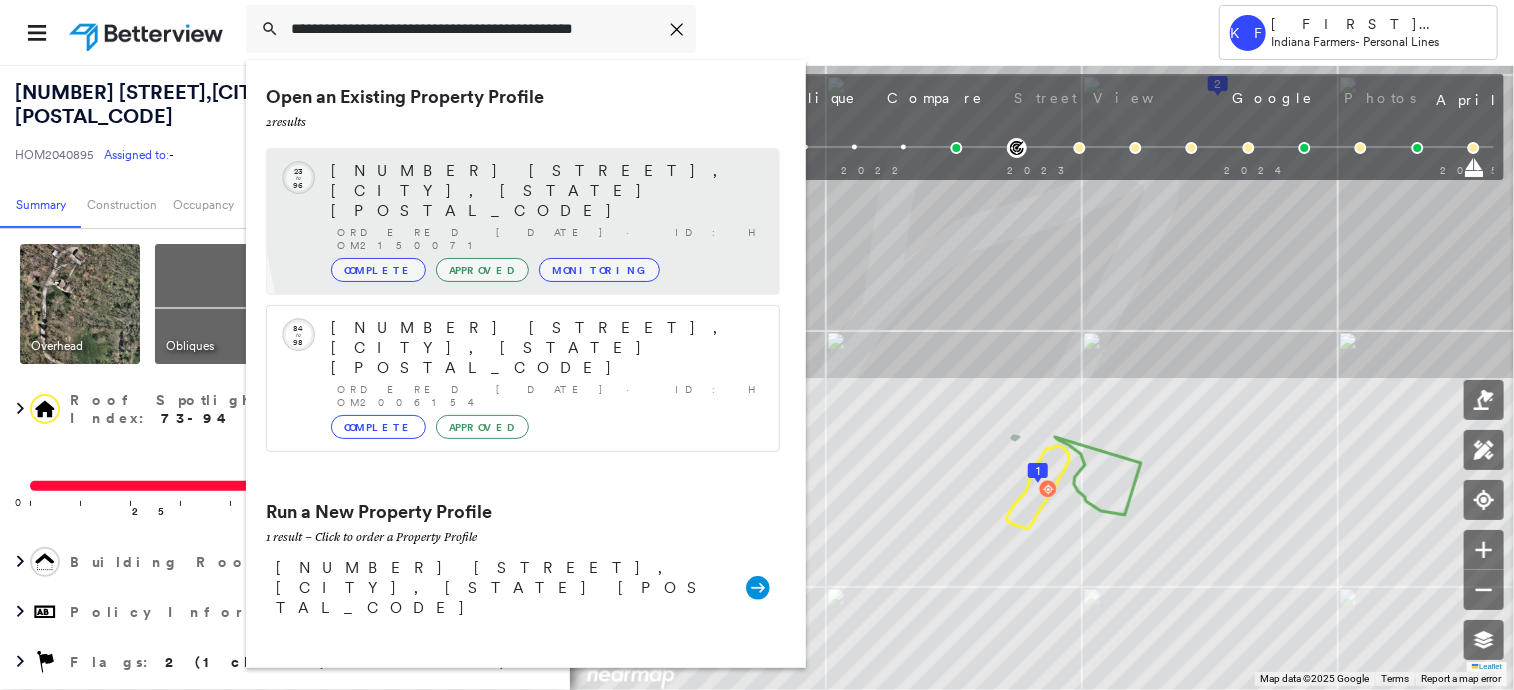 click on "5375 W STATE RD 45, BLOOMINGTON, IN 47403 Ordered 01/21/23 · ID: HOM2150071 Complete Approved Monitoring" at bounding box center [545, 221] 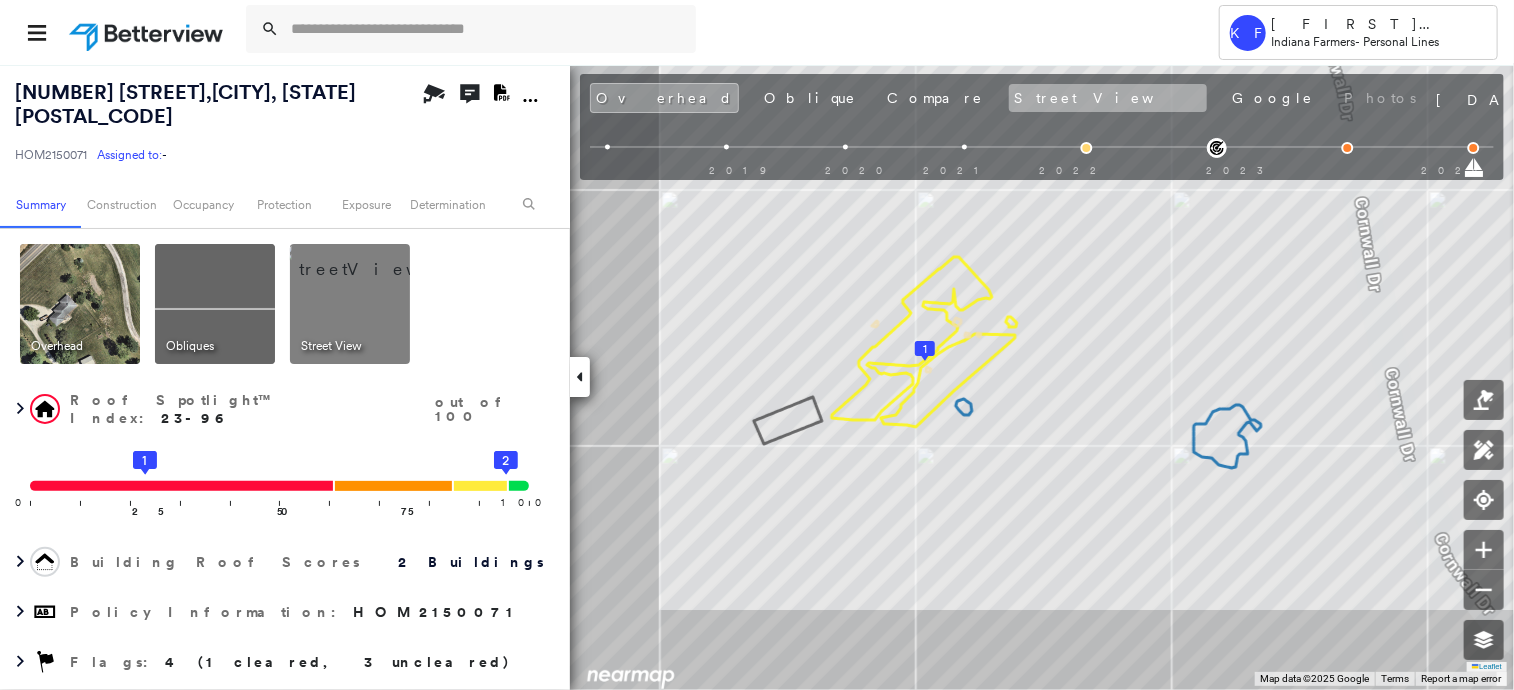 click on "Street View" at bounding box center (1108, 98) 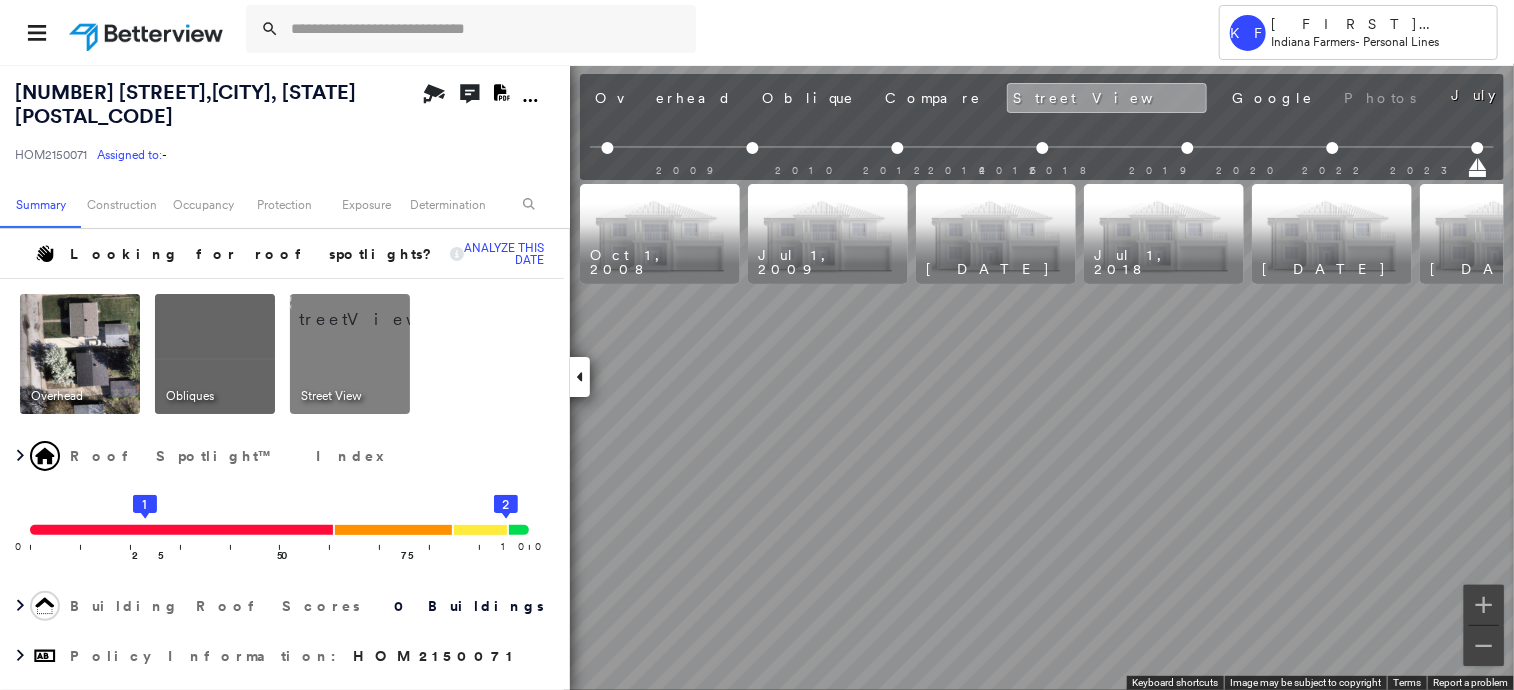 scroll, scrollTop: 0, scrollLeft: 251, axis: horizontal 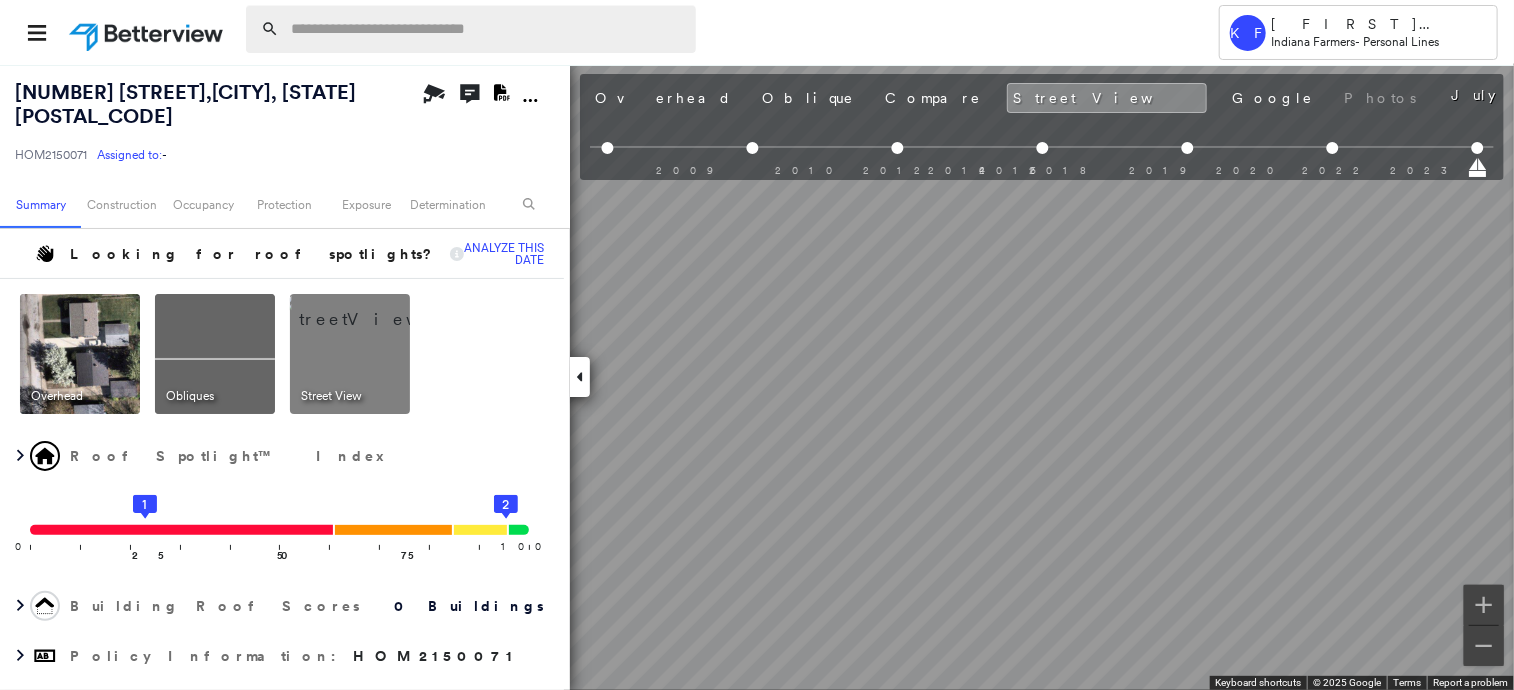 click at bounding box center (487, 29) 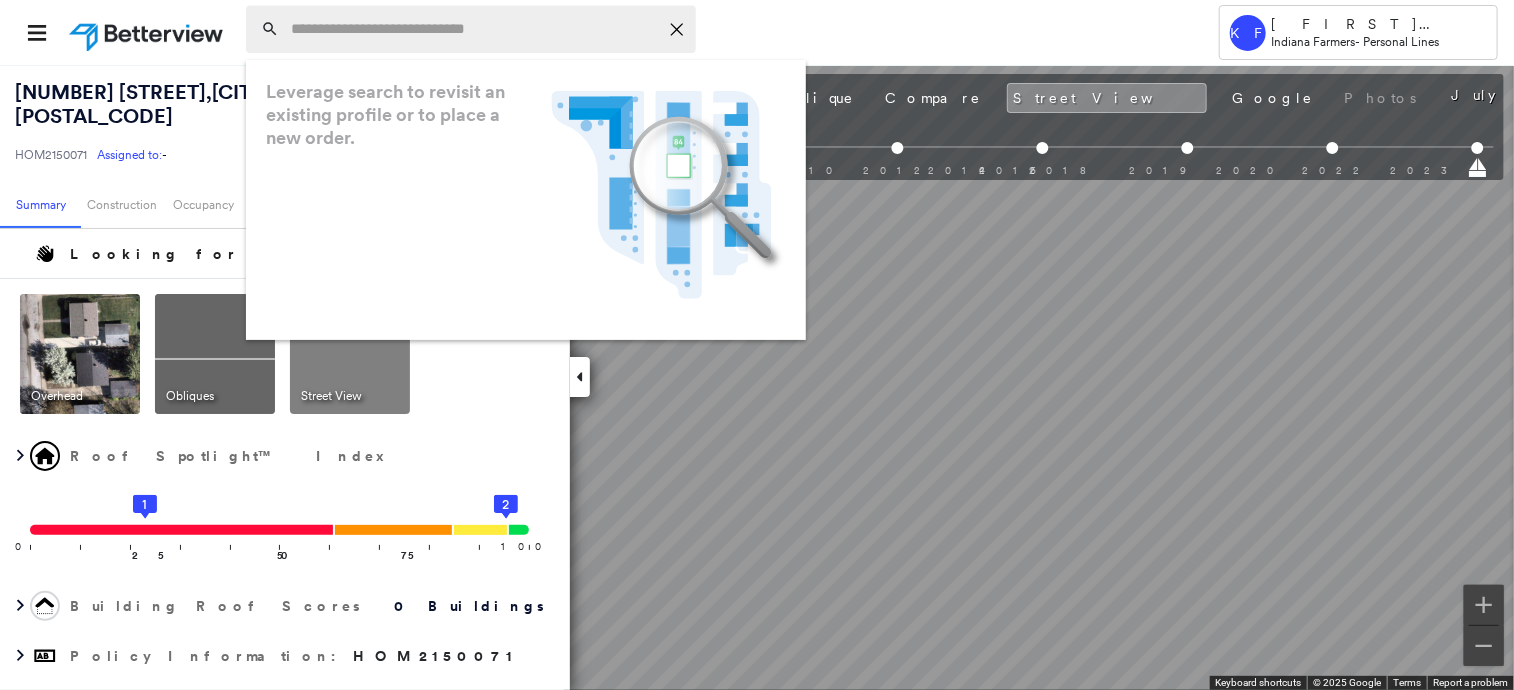 paste on "**********" 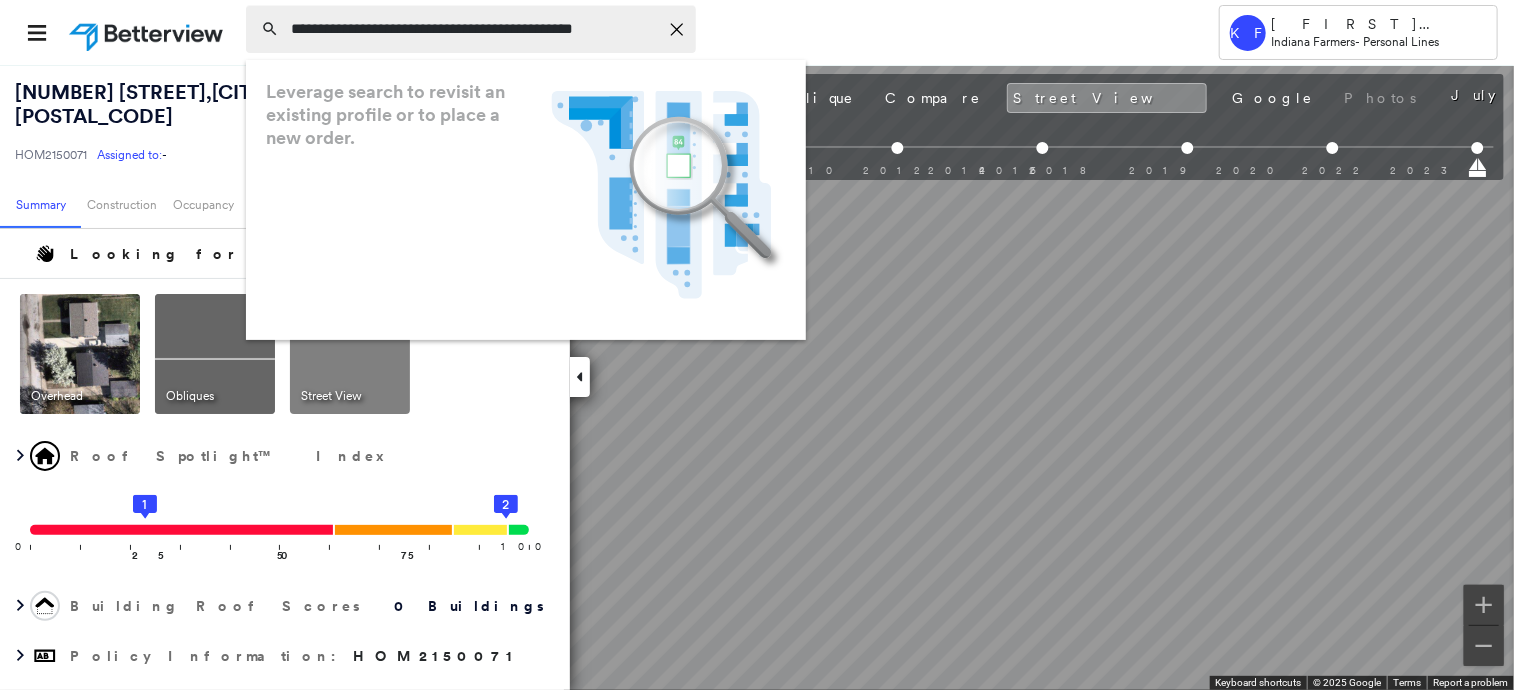 scroll, scrollTop: 0, scrollLeft: 26, axis: horizontal 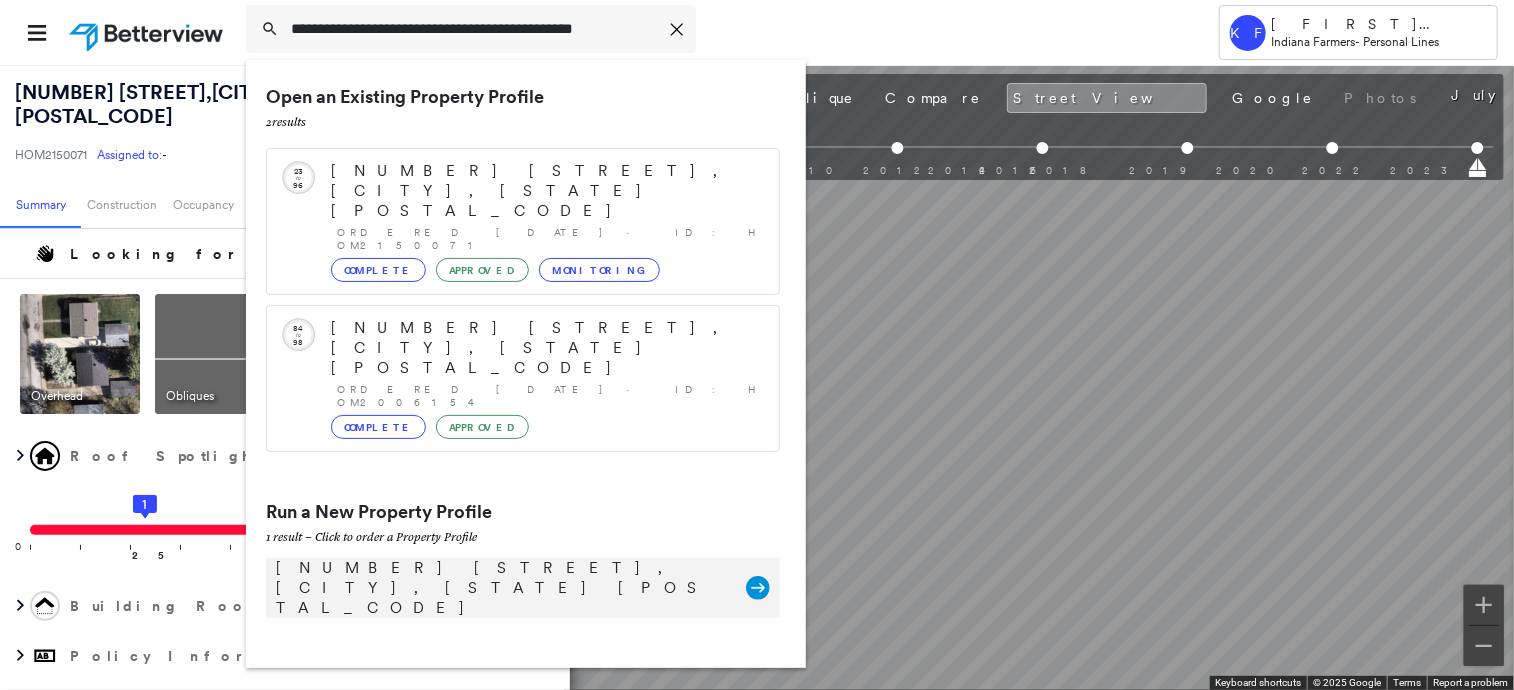 type on "**********" 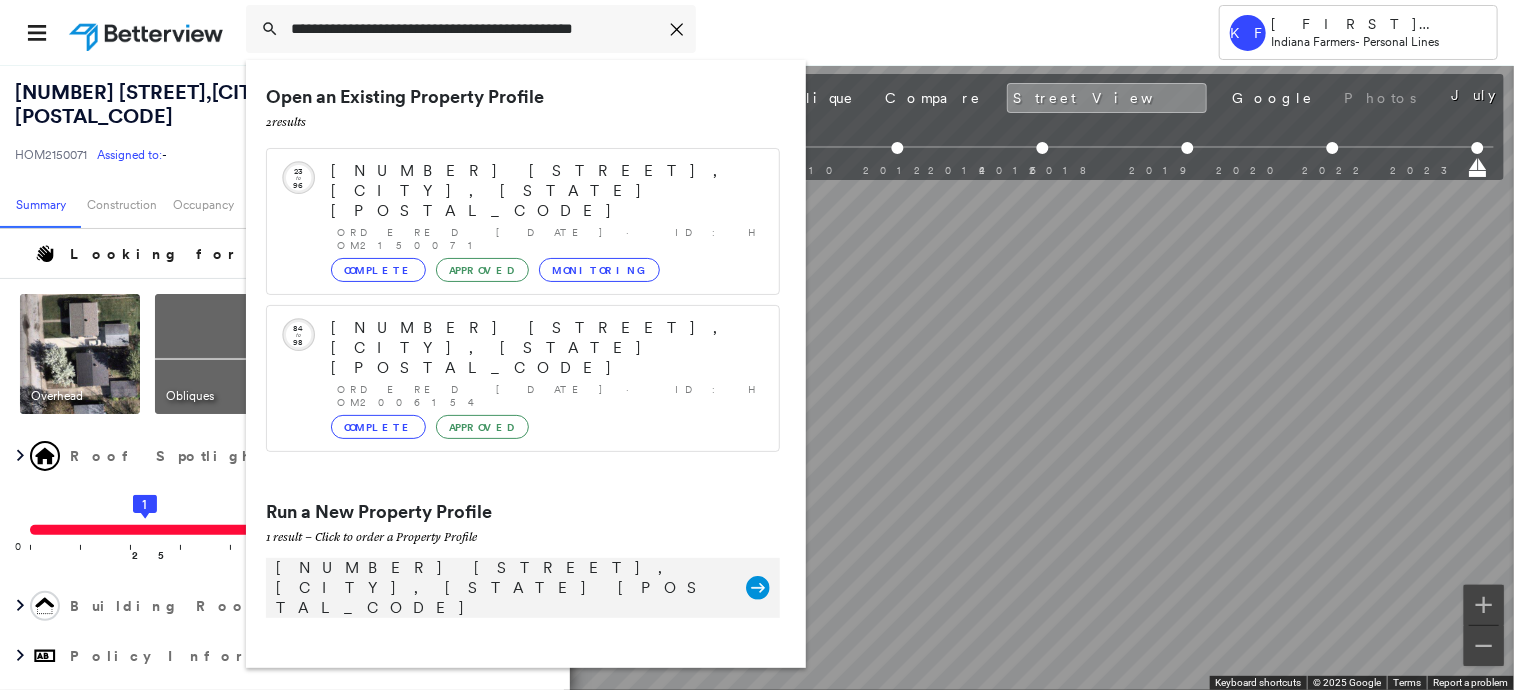 scroll, scrollTop: 0, scrollLeft: 0, axis: both 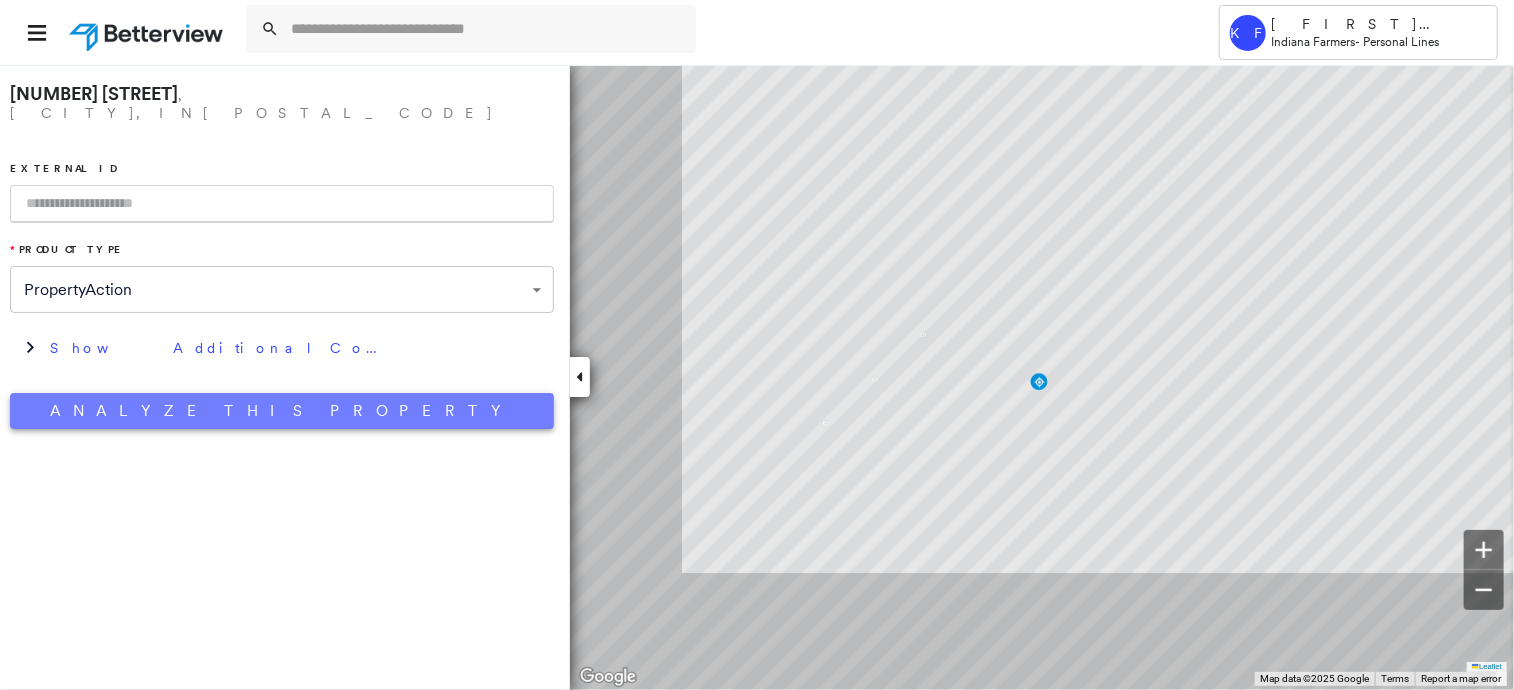 click on "Analyze This Property" at bounding box center (282, 411) 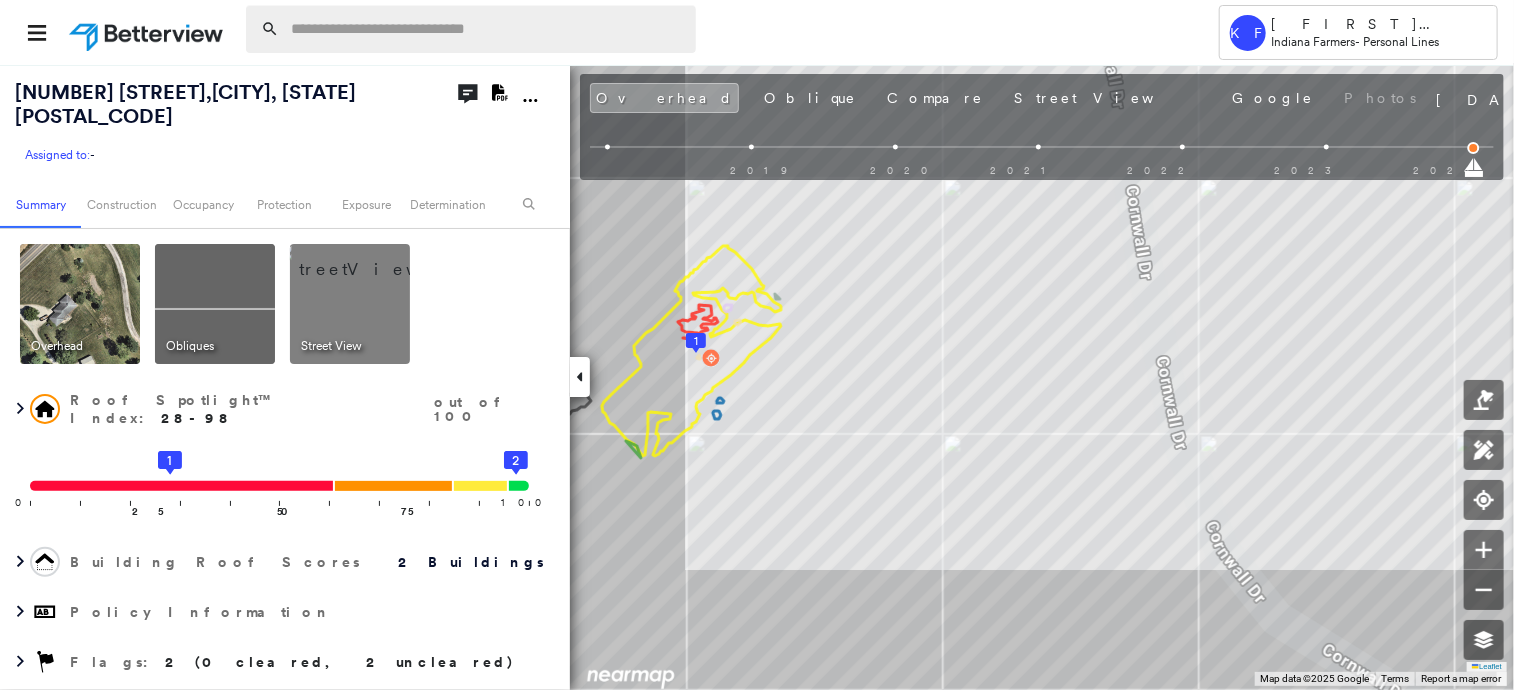 click at bounding box center (487, 29) 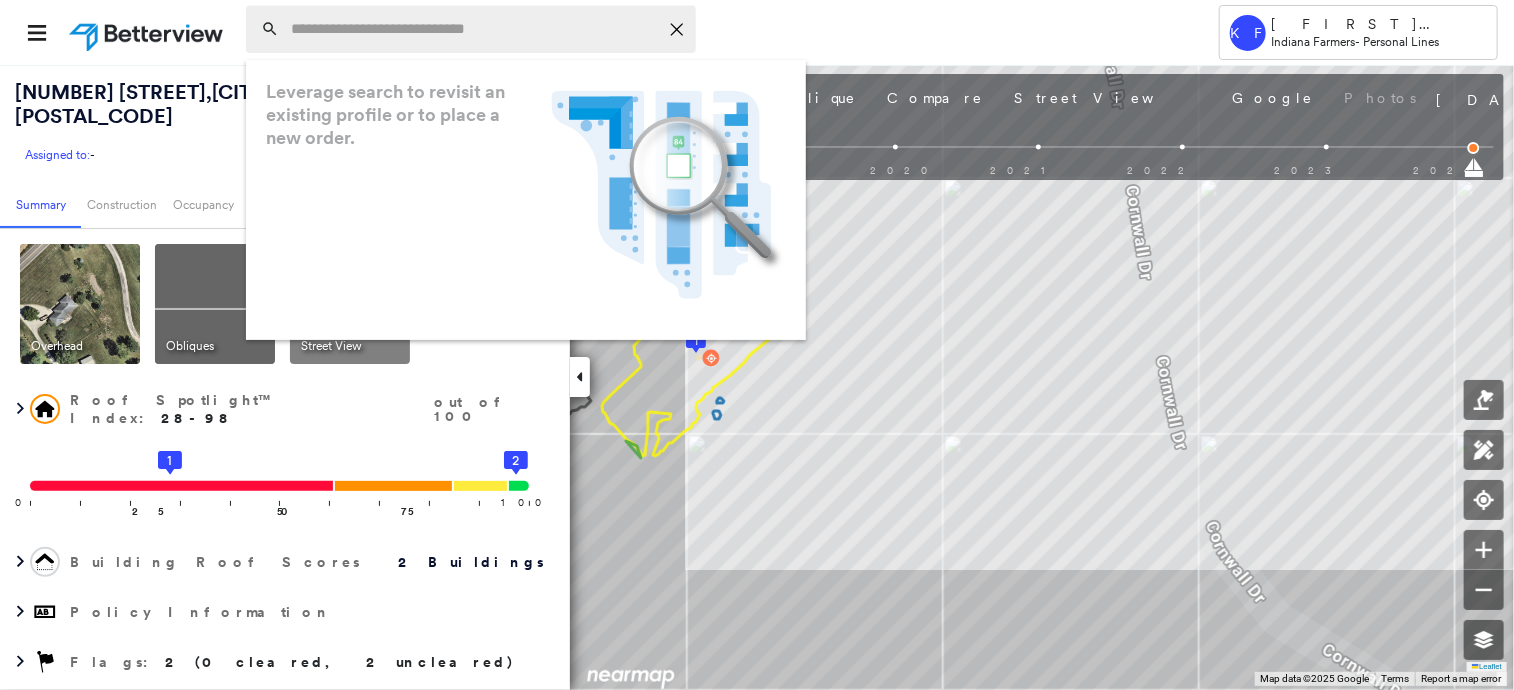 paste on "**********" 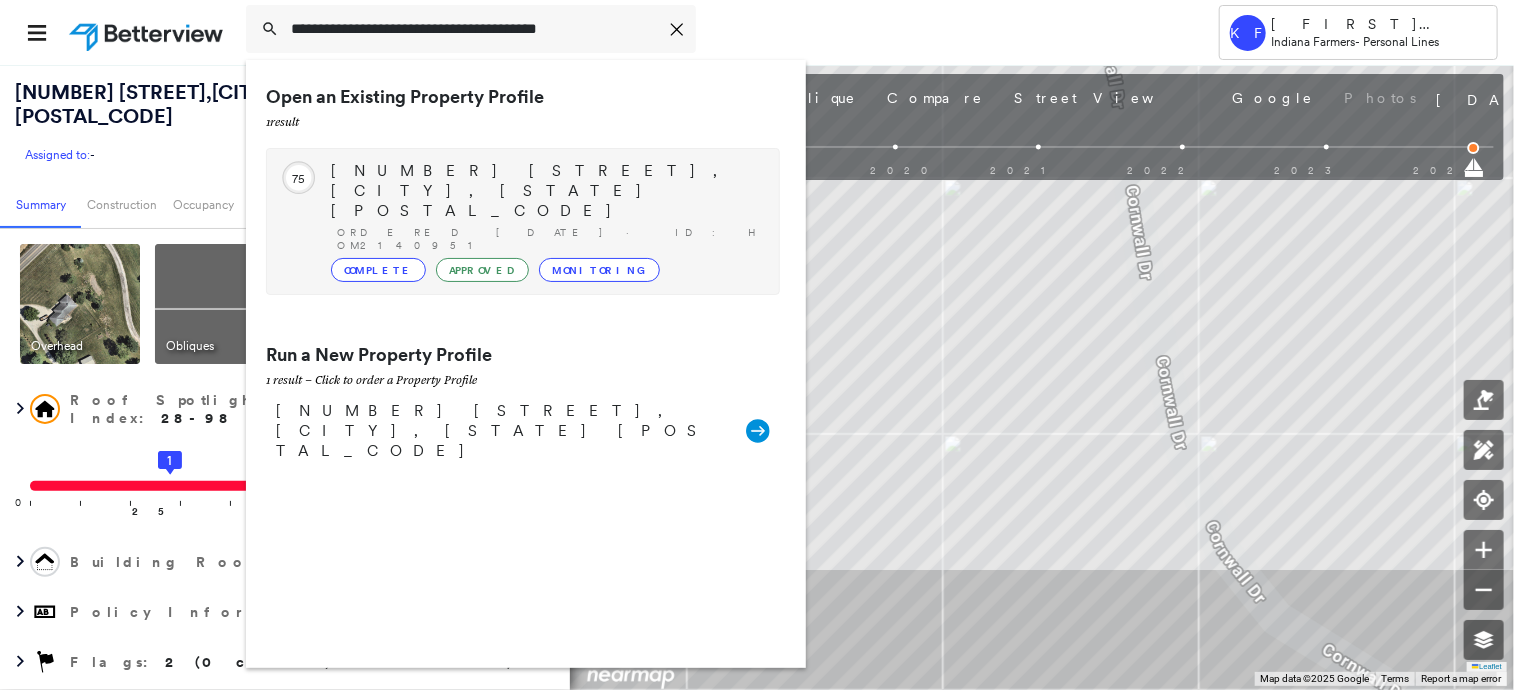 type on "**********" 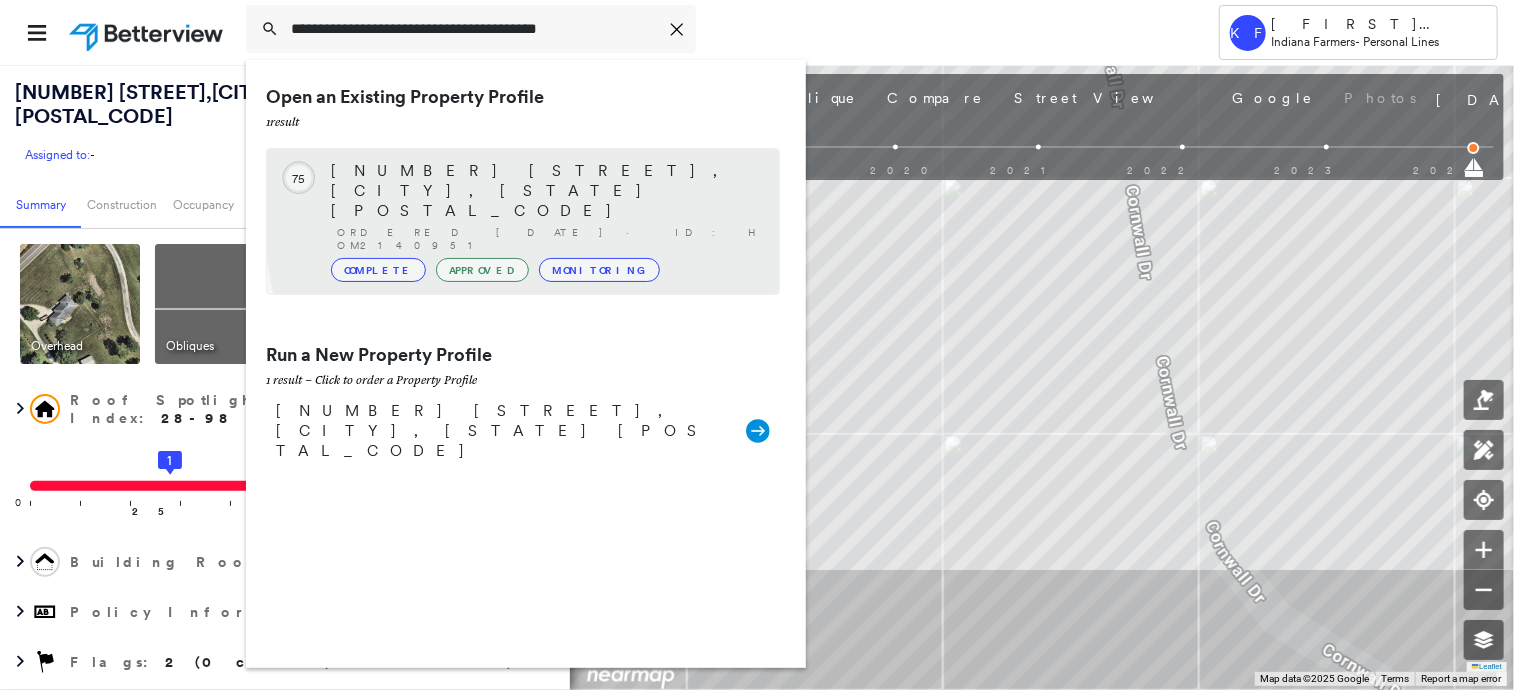 click on "1212 S HIGH ST, BLOOMINGTON, IN 47401 Ordered 01/21/23 · ID: HOM2140951 Complete Approved Monitoring" at bounding box center [545, 221] 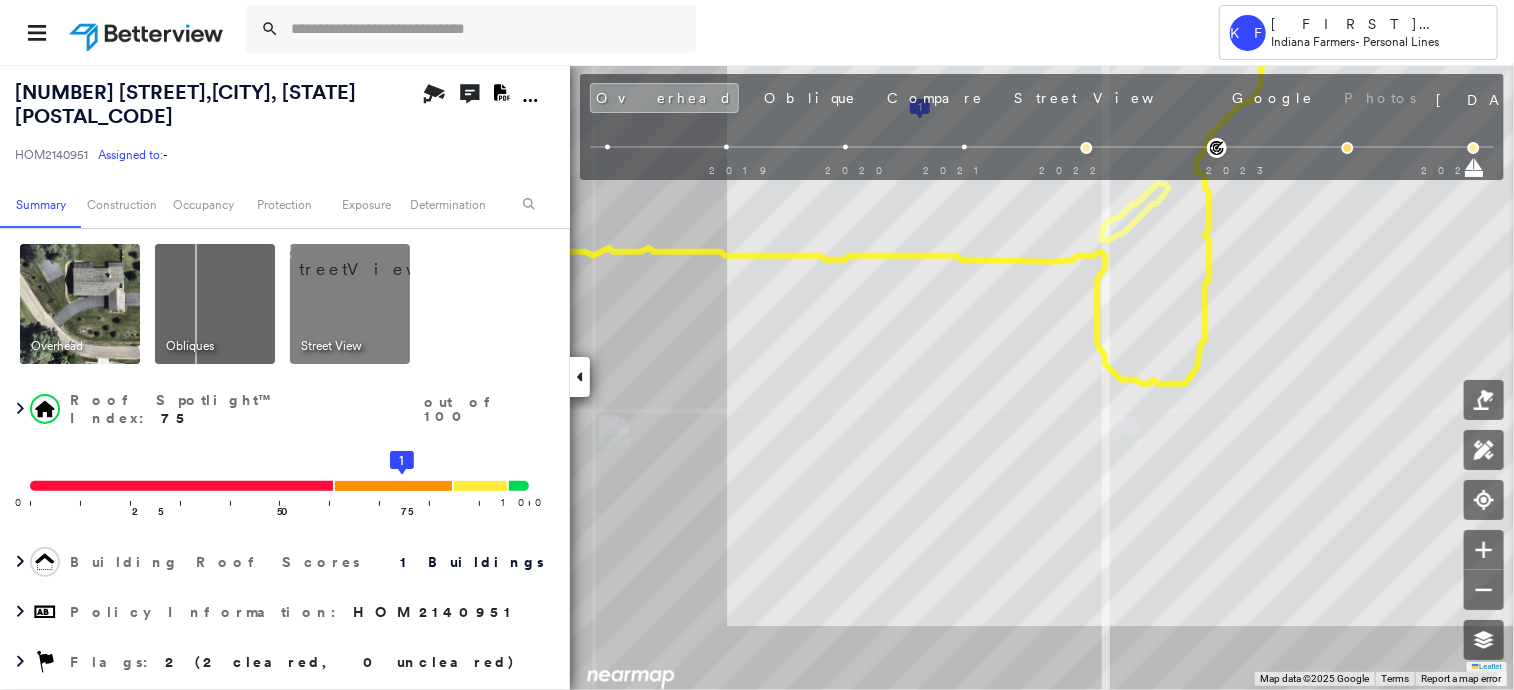 click at bounding box center [374, 259] 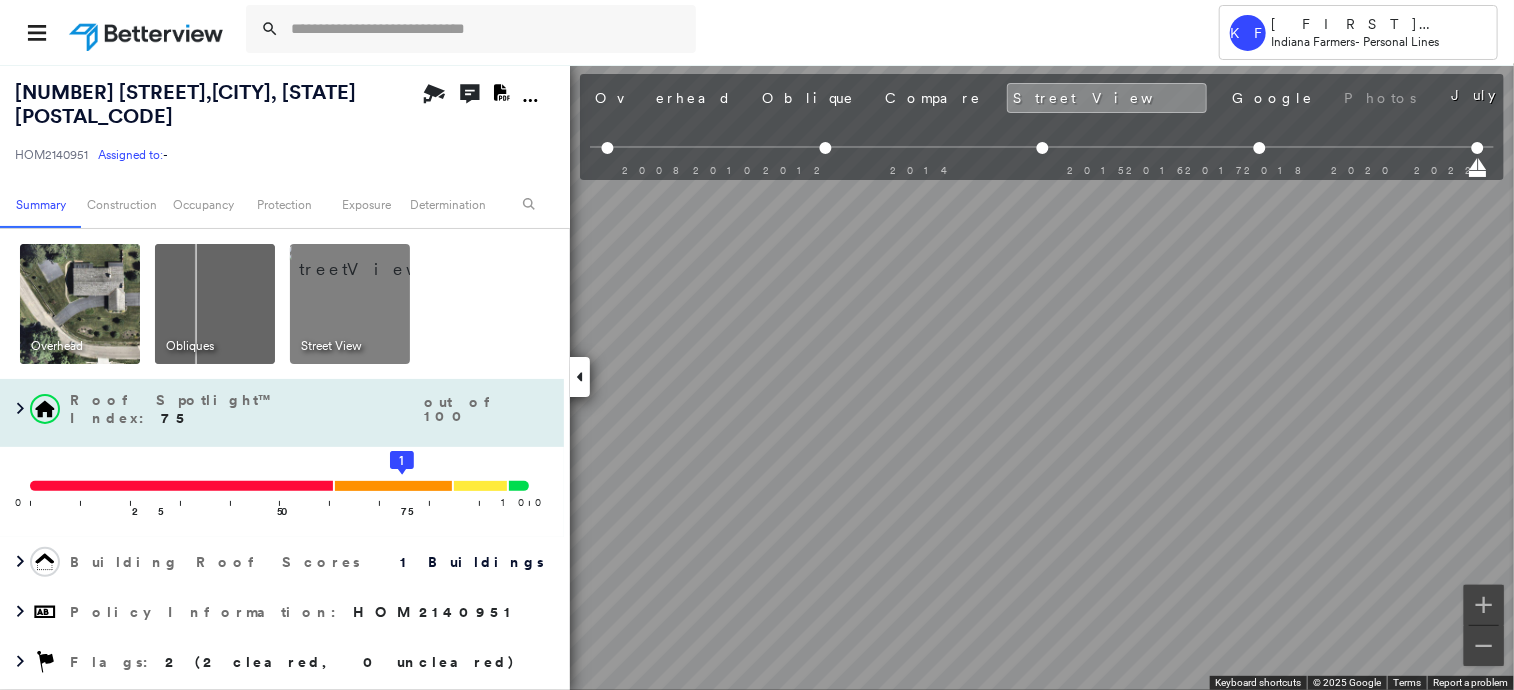 click on "1212 S HIGH ST ,  BLOOMINGTON, IN 47401 HOM2140951 Assigned to:  - Assigned to:  - HOM2140951 Assigned to:  - Open Comments Download PDF Report Summary Construction Occupancy Protection Exposure Determination Overhead Obliques Street View Roof Spotlight™ Index :  75 out of 100 0 100 25 50 75 1 Building Roof Scores 1 Buildings Policy Information :  HOM2140951 Flags :  2 (2 cleared, 0 uncleared) Construction Roof Spotlights :  Staining, Roof Debris, Vent Property Features :  Cracked Pavement Roof Size & Shape :  1 building  - Gable | Slate Occupancy Place Detail Google - Places Smarty Streets - Surrounding Properties TripAdvisor - Nearest Locations National Registry of Historic Places Protection US Fire Administration: Nearest Fire Stations Exposure Additional Perils FEMA Risk Index Determination Flags :  2 (2 cleared, 0 uncleared) Uncleared Flags (0) Cleared Flags  (2) There are no  uncleared  flags. Action Taken New Entry History Quote/New Business Terms & Conditions Added ACV Endorsement General Save Save" at bounding box center [757, 377] 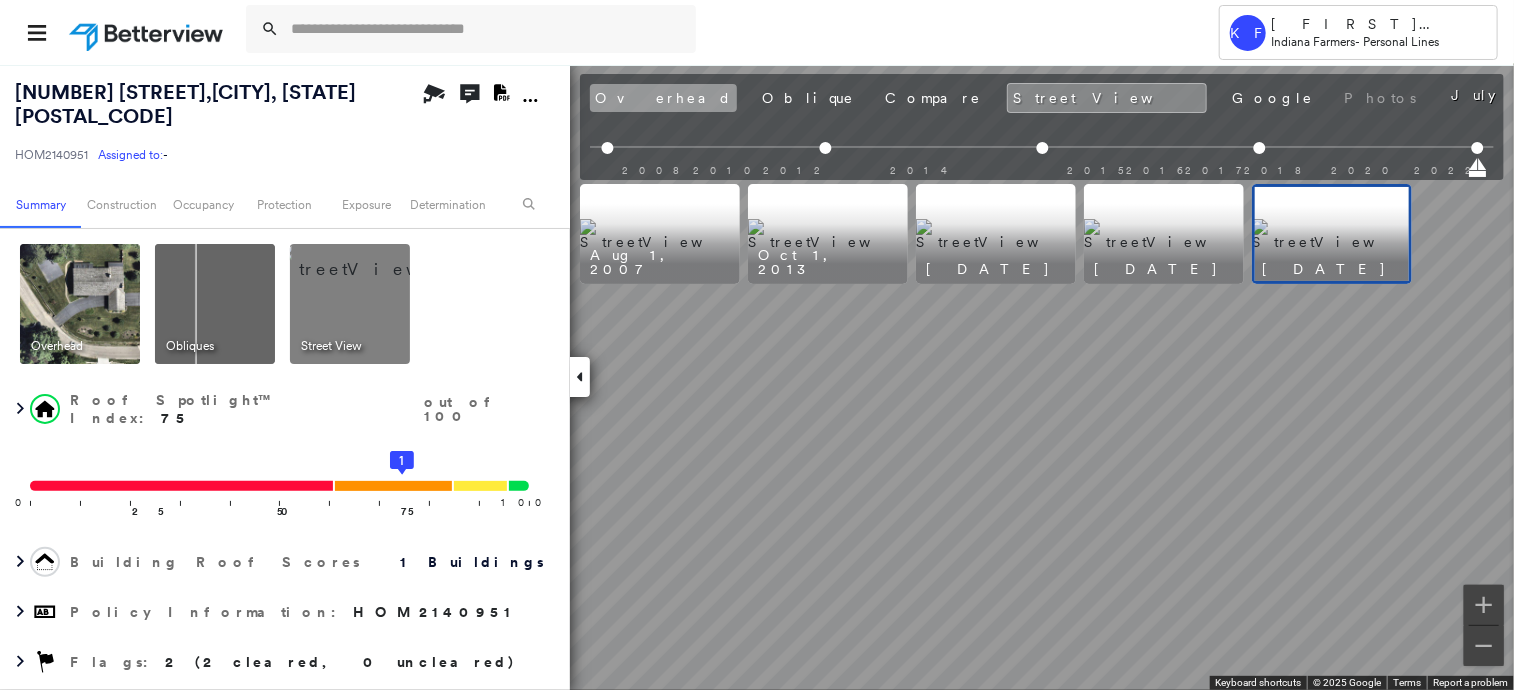 click on "Overhead" at bounding box center (663, 98) 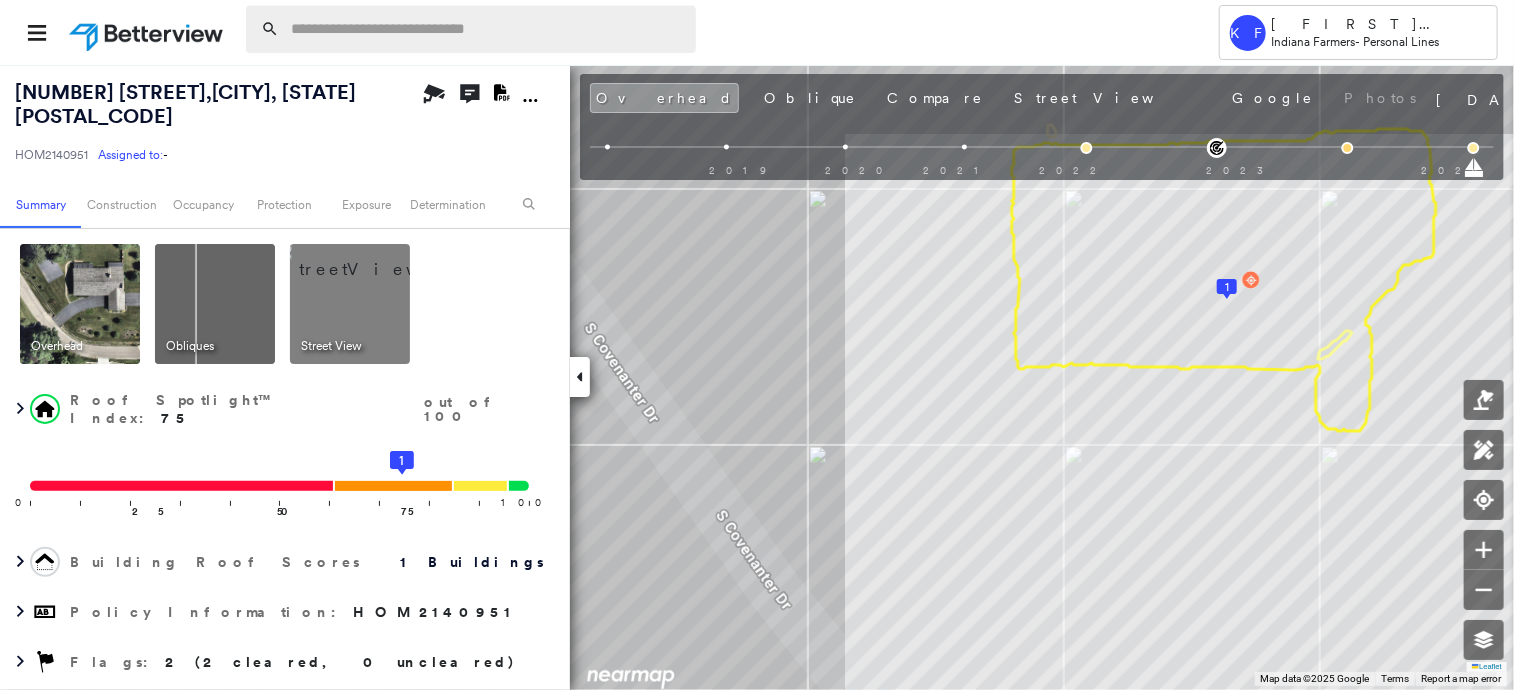 click at bounding box center (487, 29) 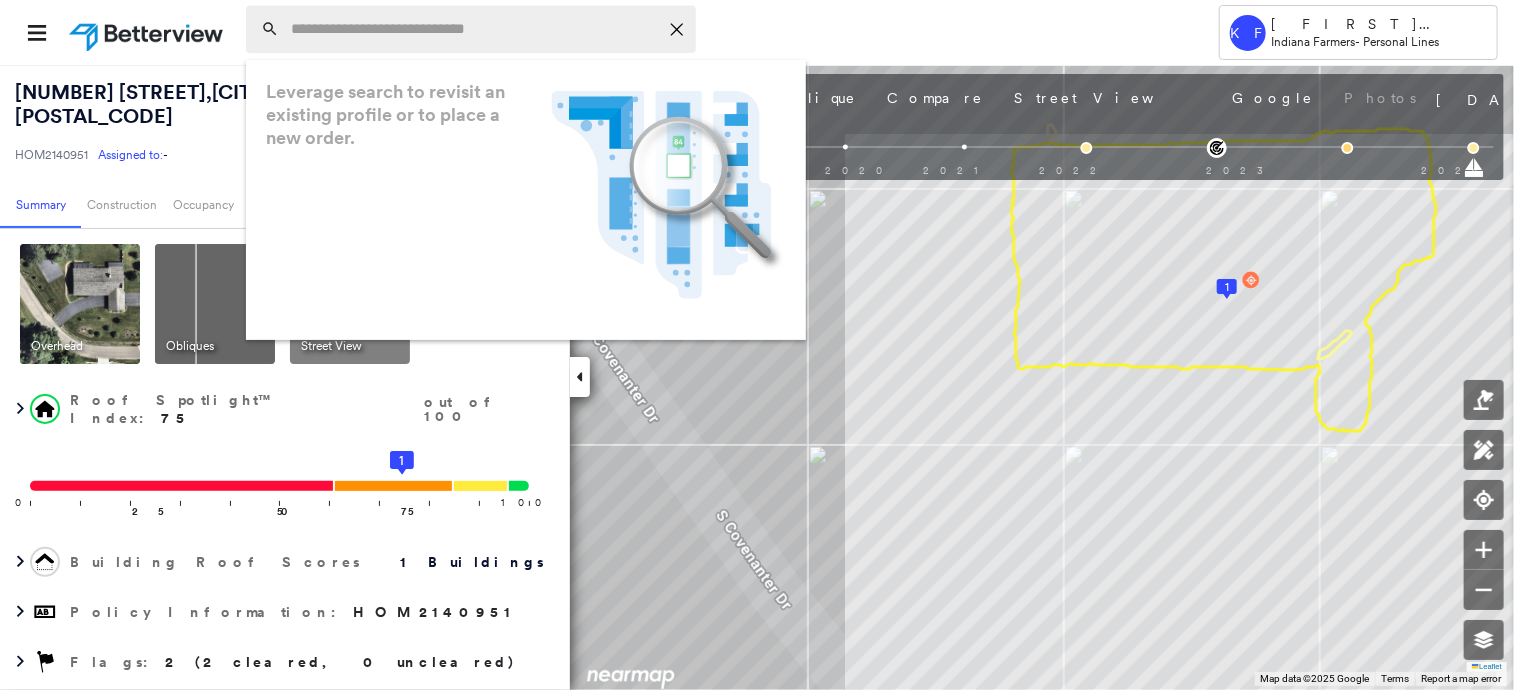 paste on "**********" 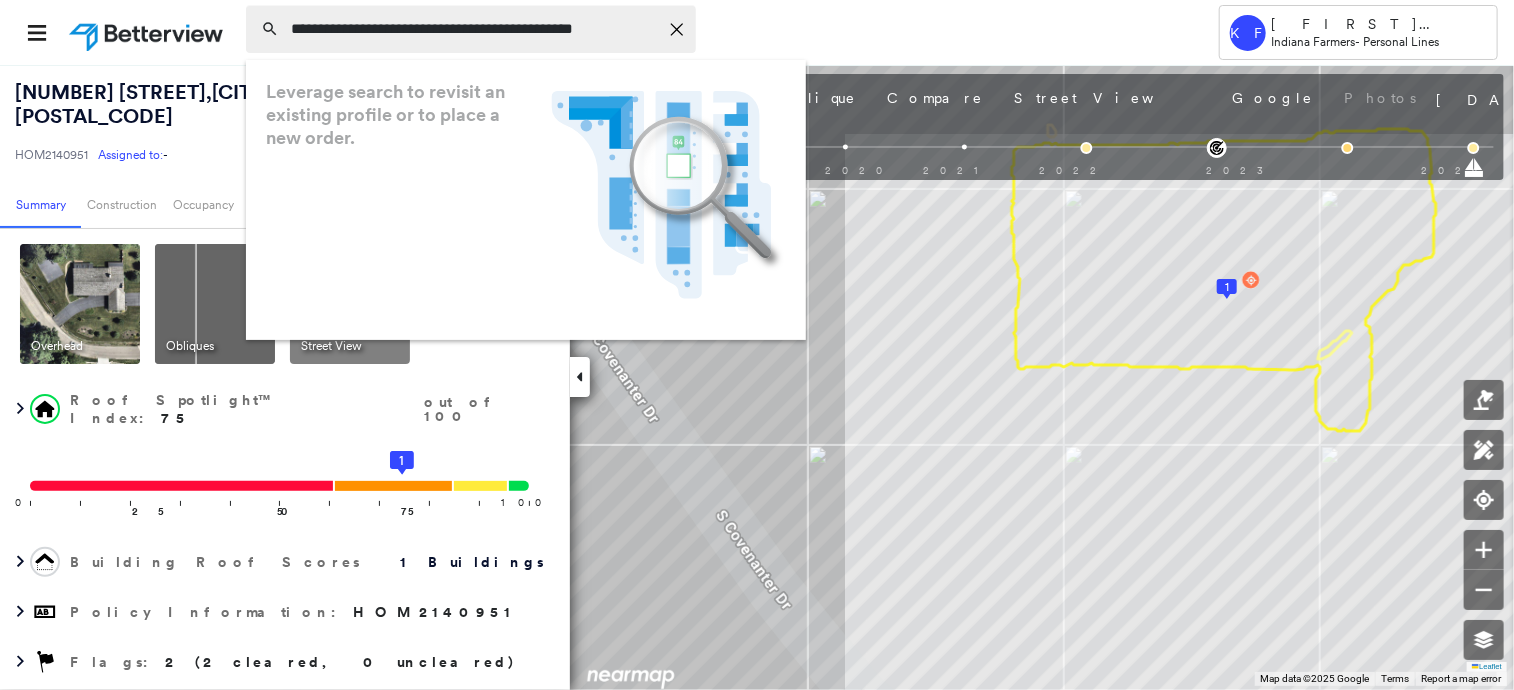 scroll, scrollTop: 0, scrollLeft: 4, axis: horizontal 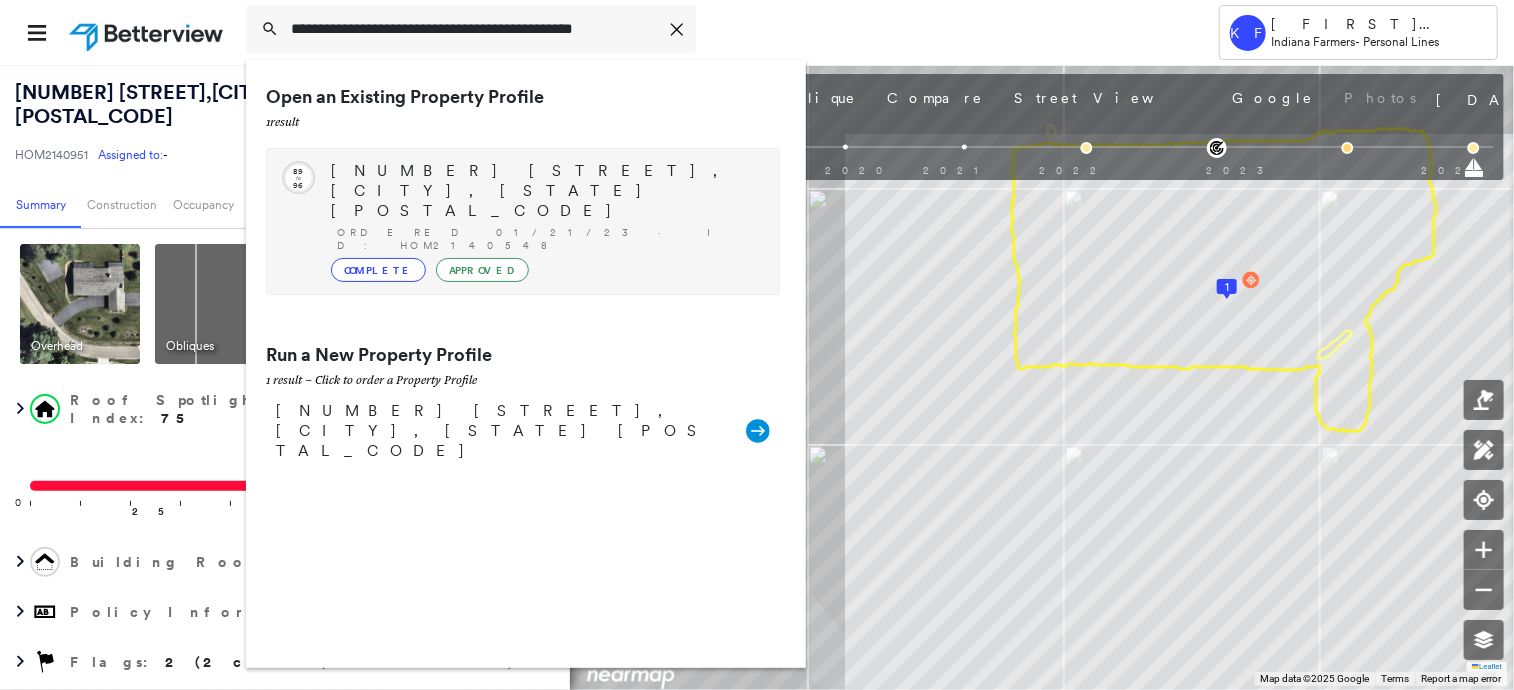 type on "**********" 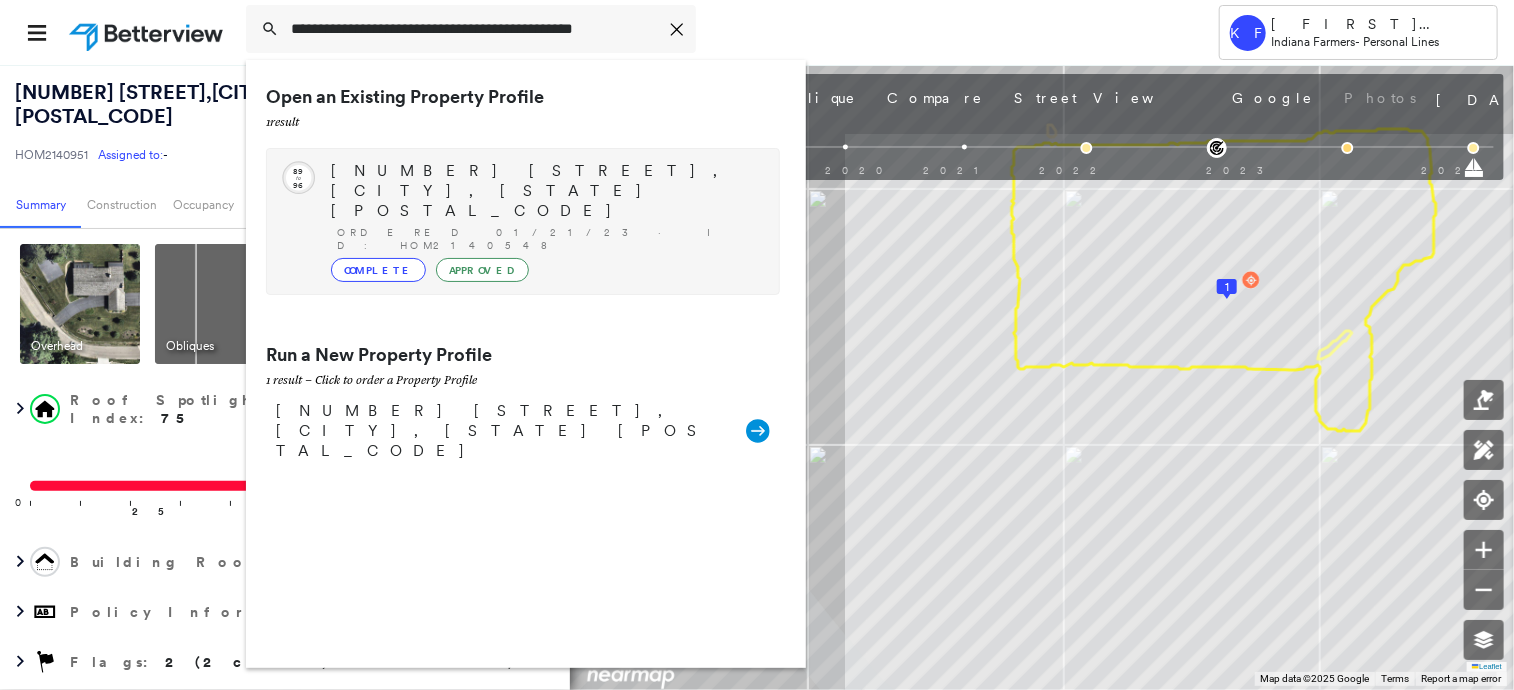 scroll, scrollTop: 0, scrollLeft: 0, axis: both 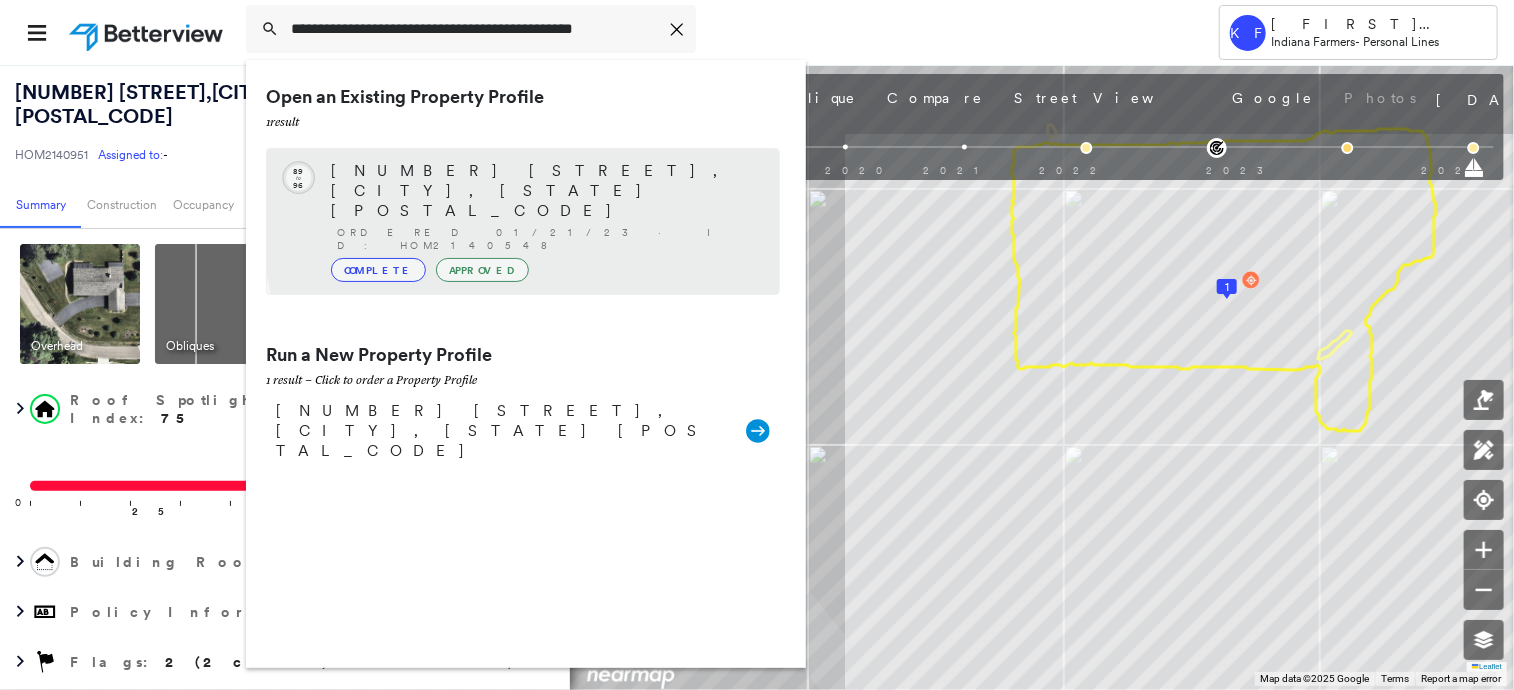 click on "Complete Approved" at bounding box center [545, 270] 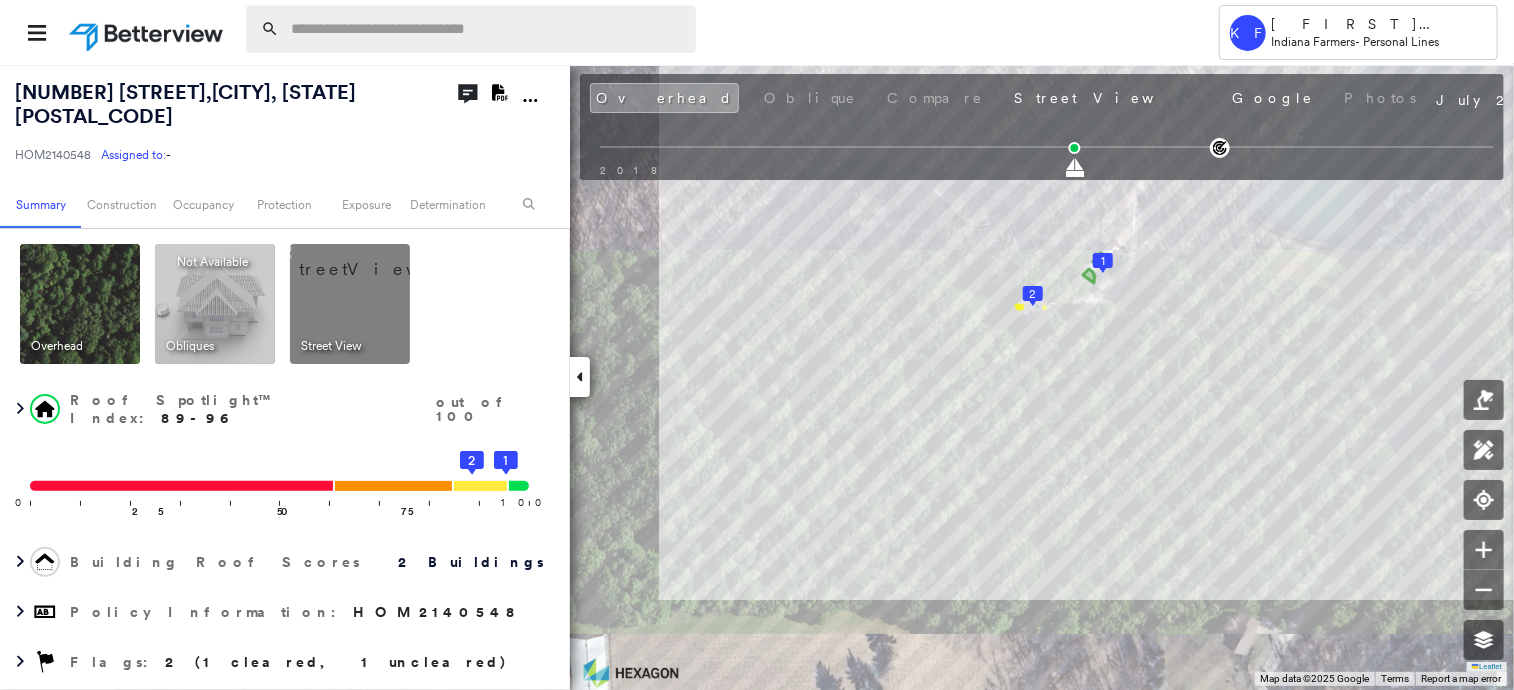 click at bounding box center [487, 29] 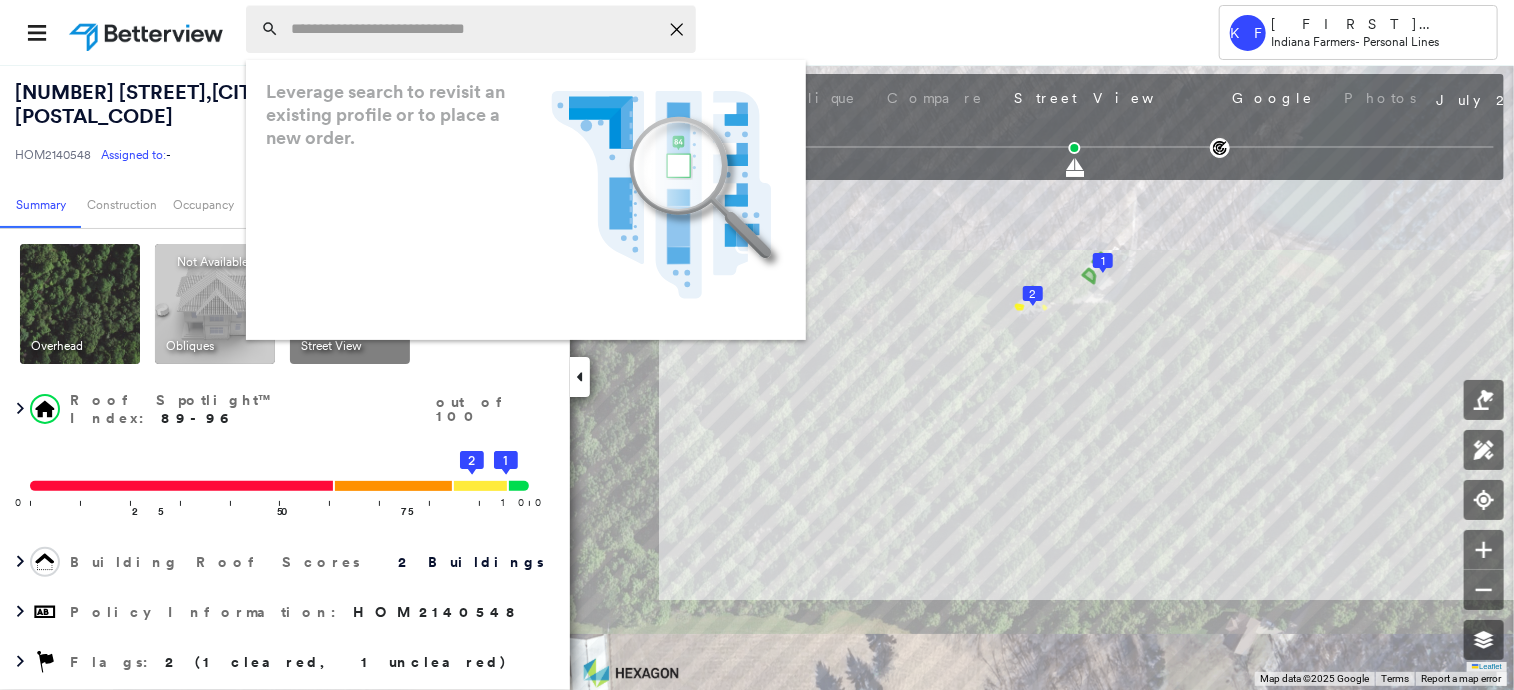 paste on "**********" 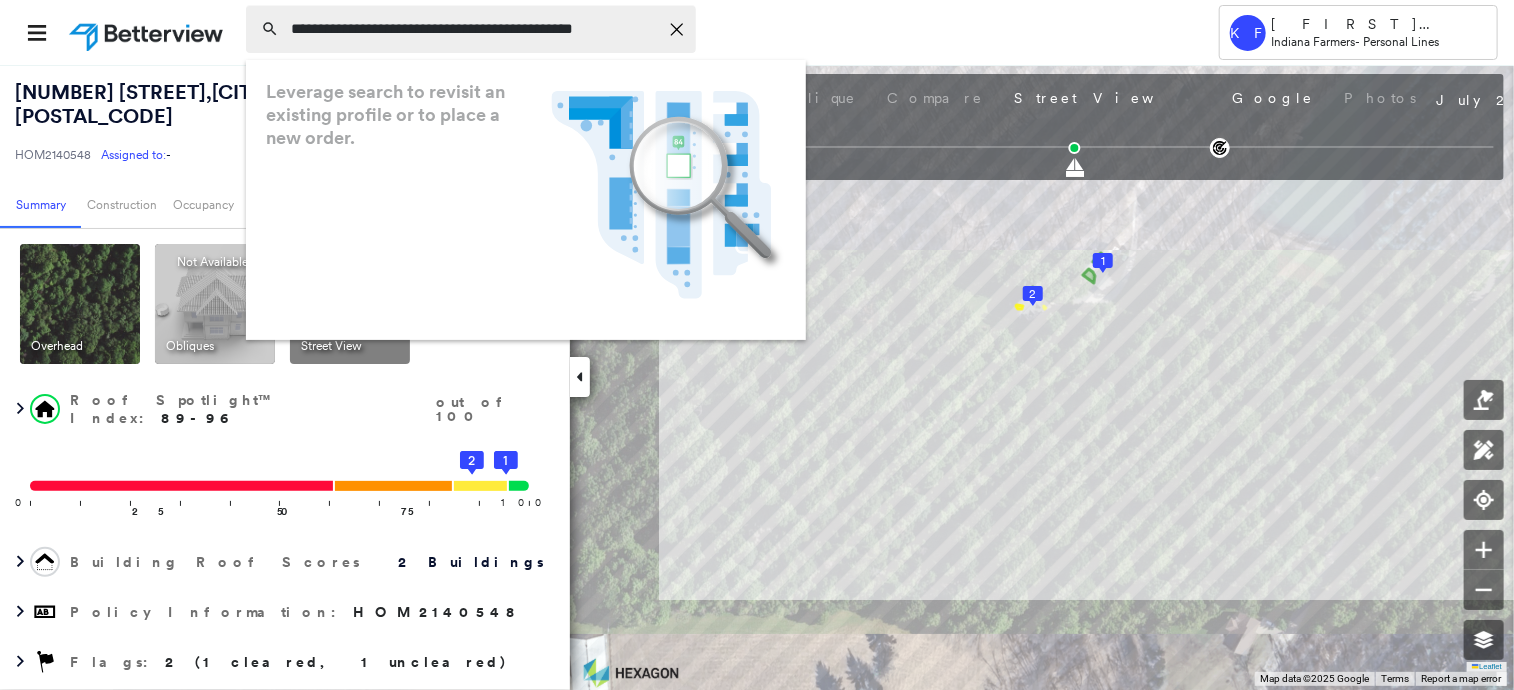 scroll, scrollTop: 0, scrollLeft: 4, axis: horizontal 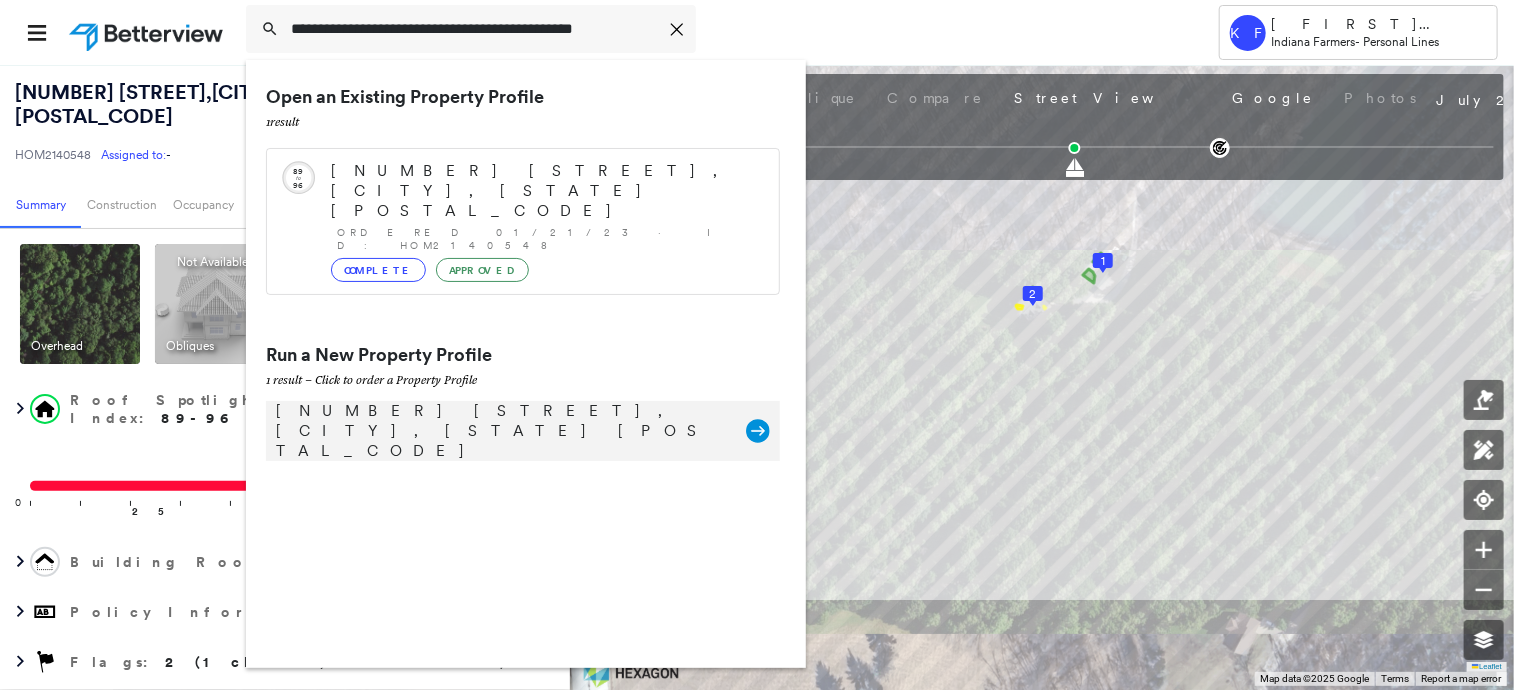 type on "**********" 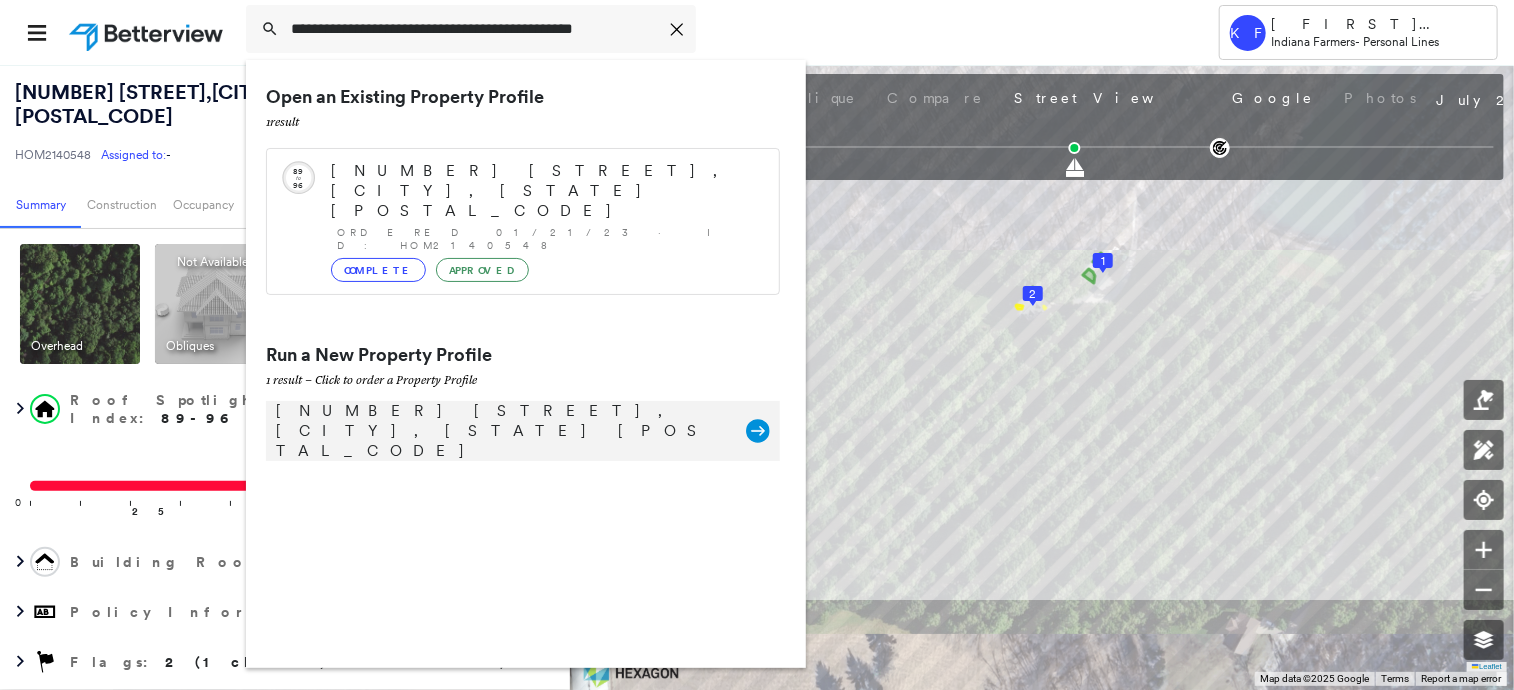 scroll, scrollTop: 0, scrollLeft: 0, axis: both 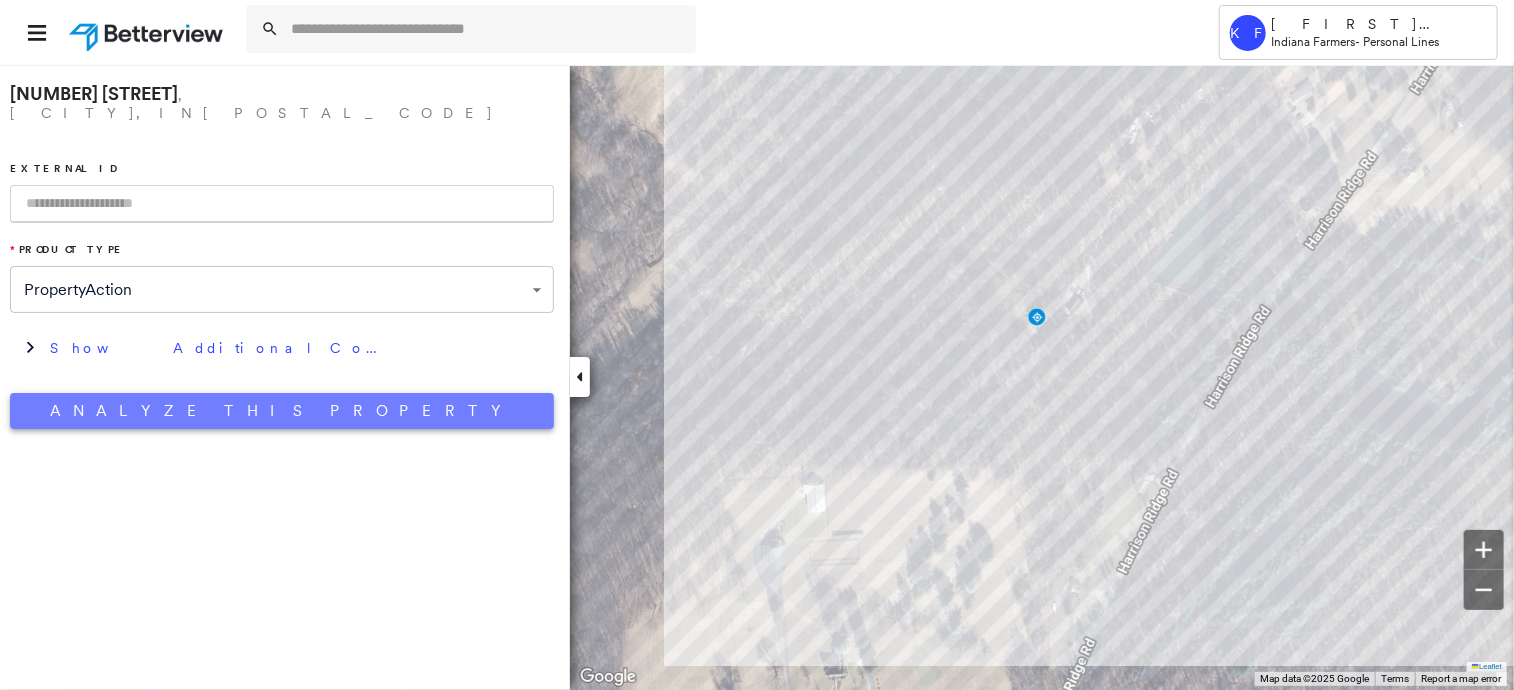 click on "Analyze This Property" at bounding box center (282, 411) 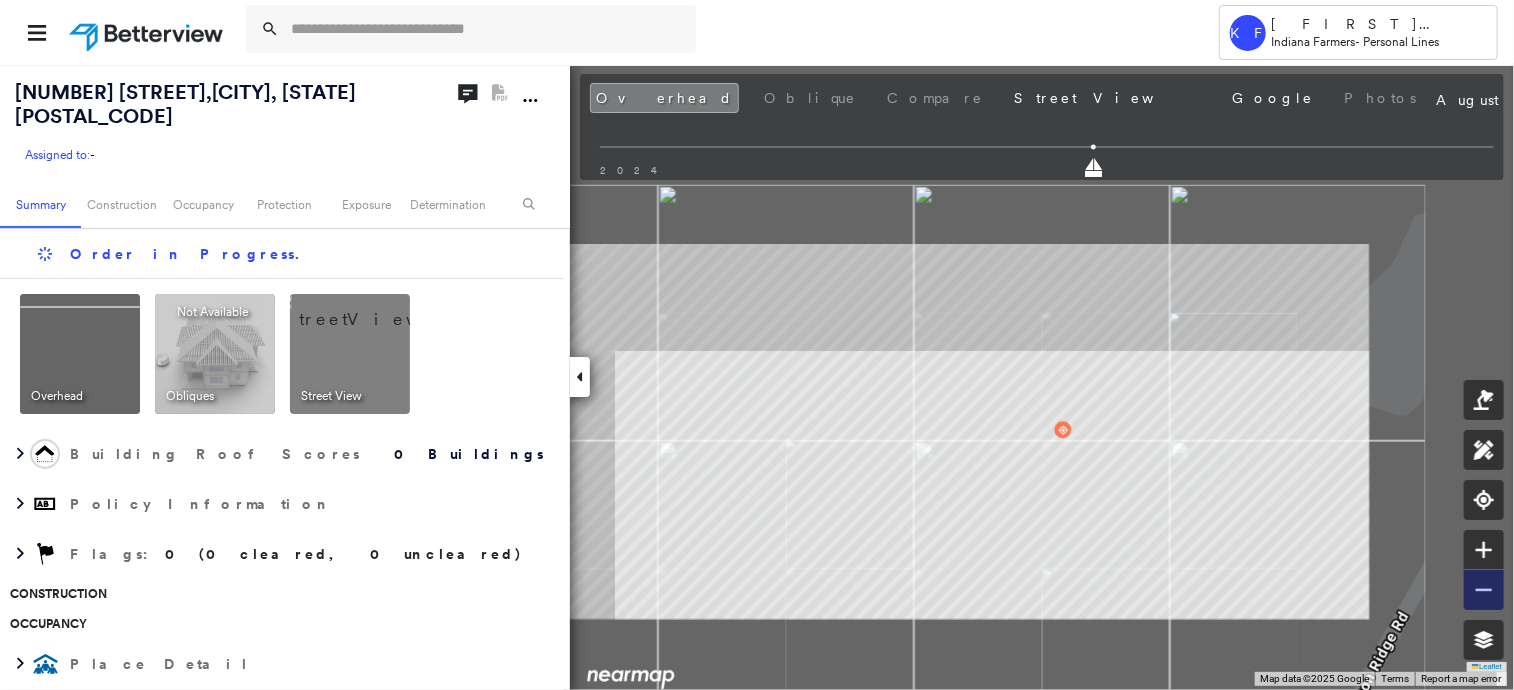 click 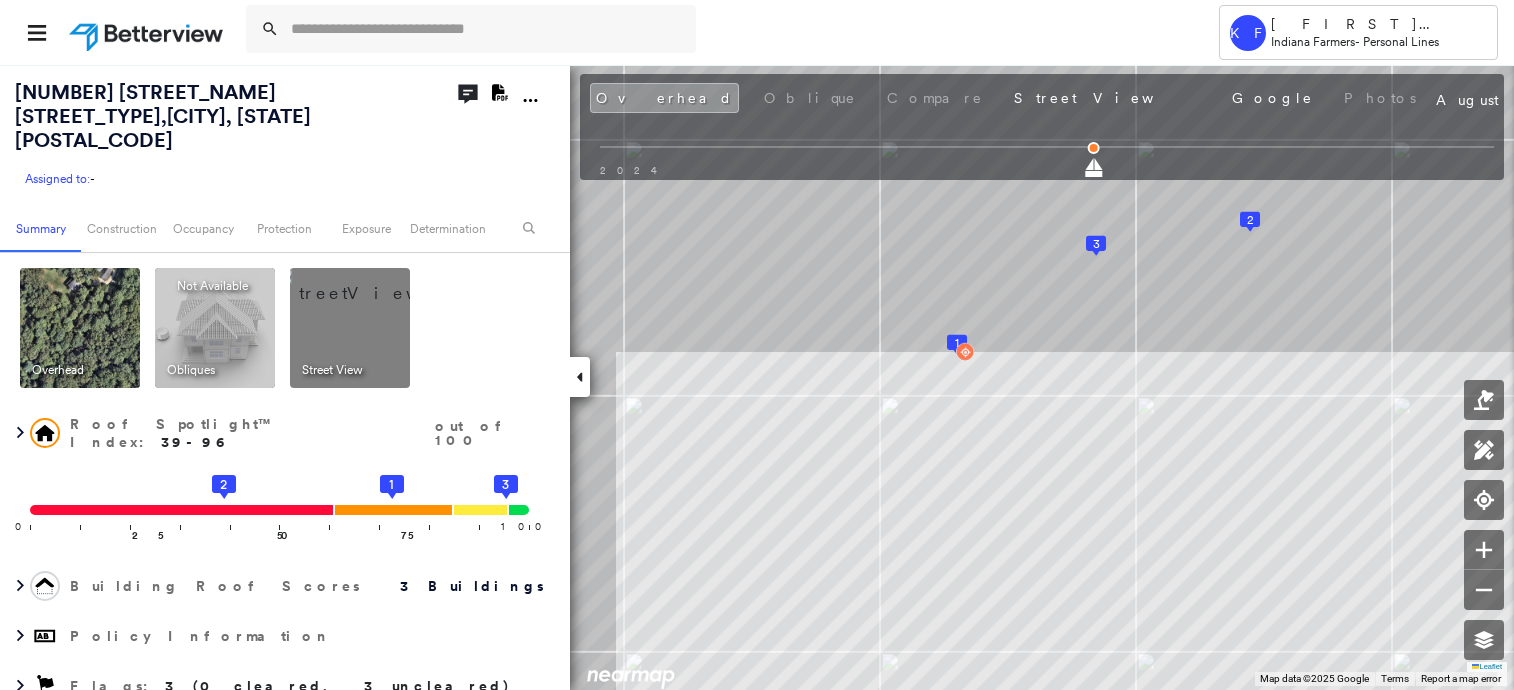 scroll, scrollTop: 0, scrollLeft: 0, axis: both 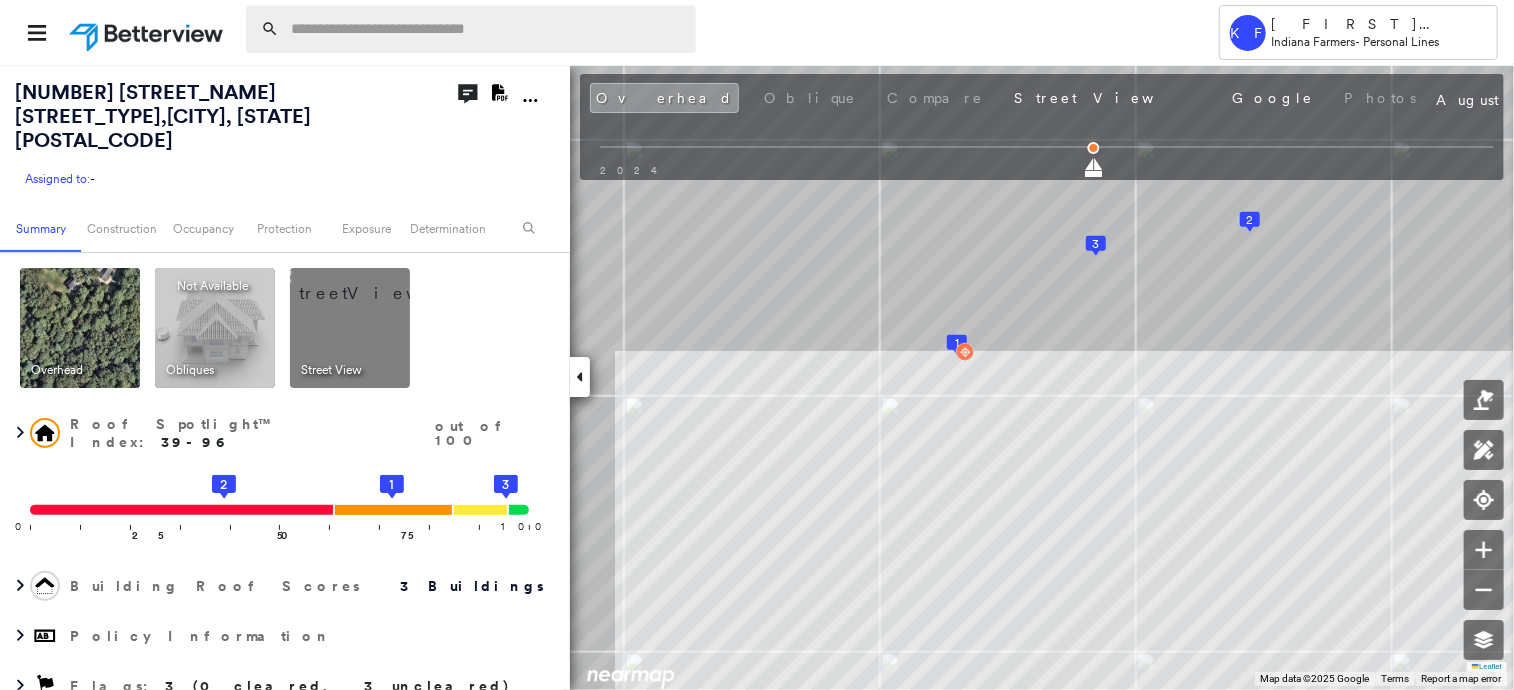 click at bounding box center (487, 29) 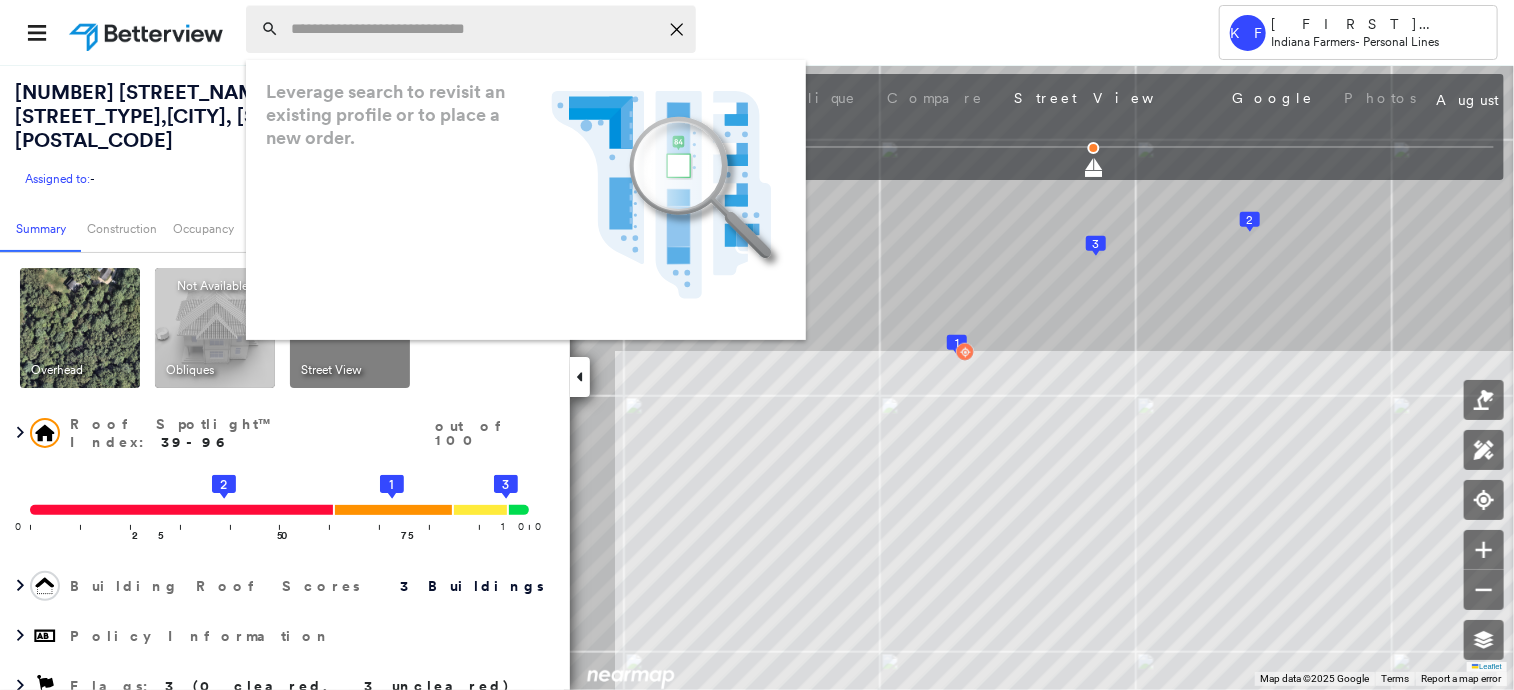 paste on "**********" 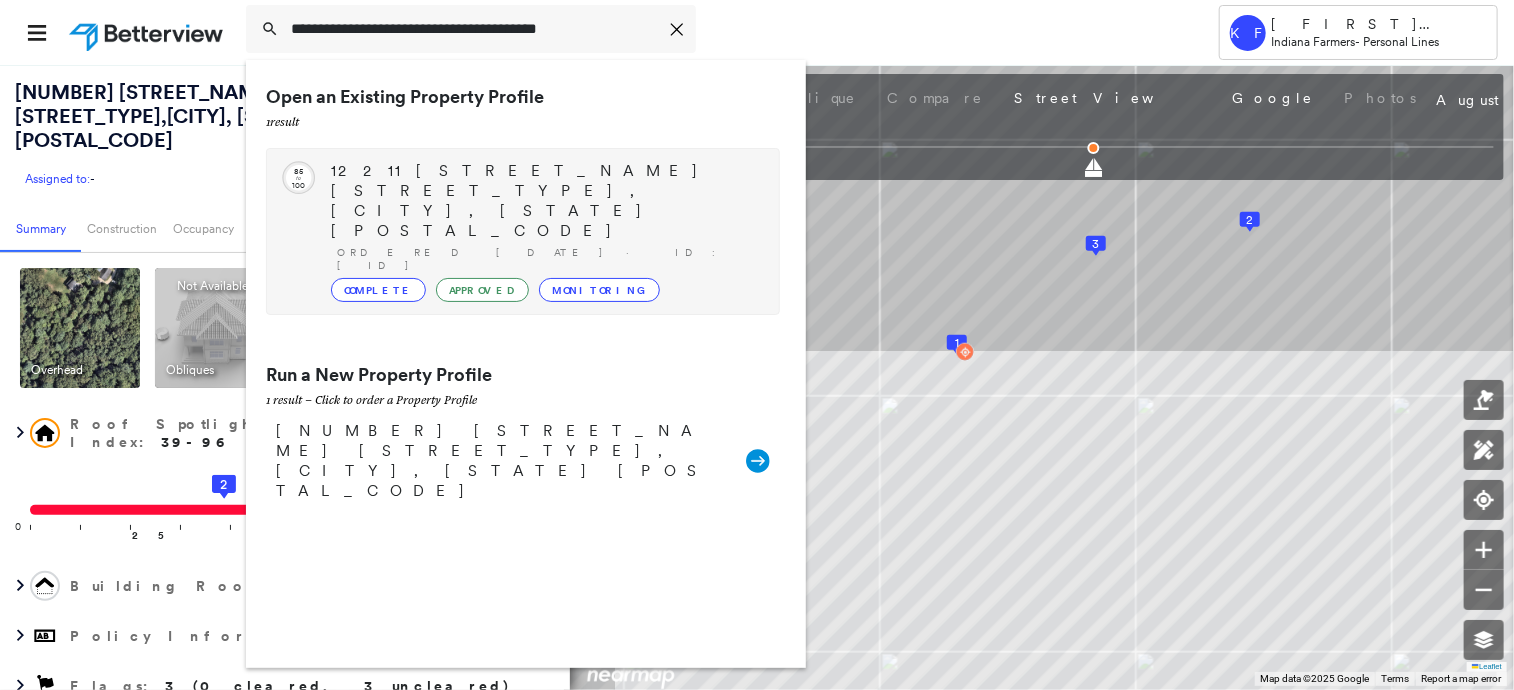 type on "**********" 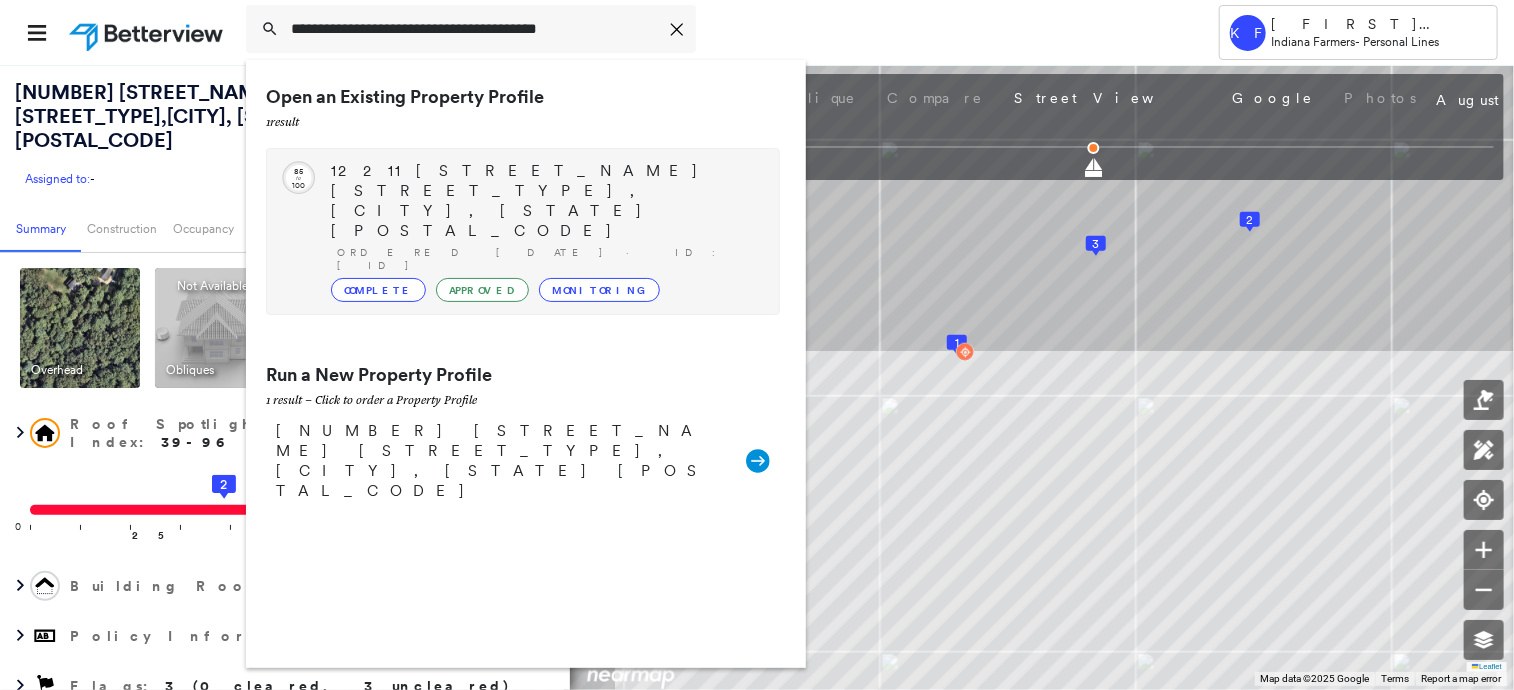 click on "Ordered 01/21/23 · ID: HOM2109387" at bounding box center [548, 259] 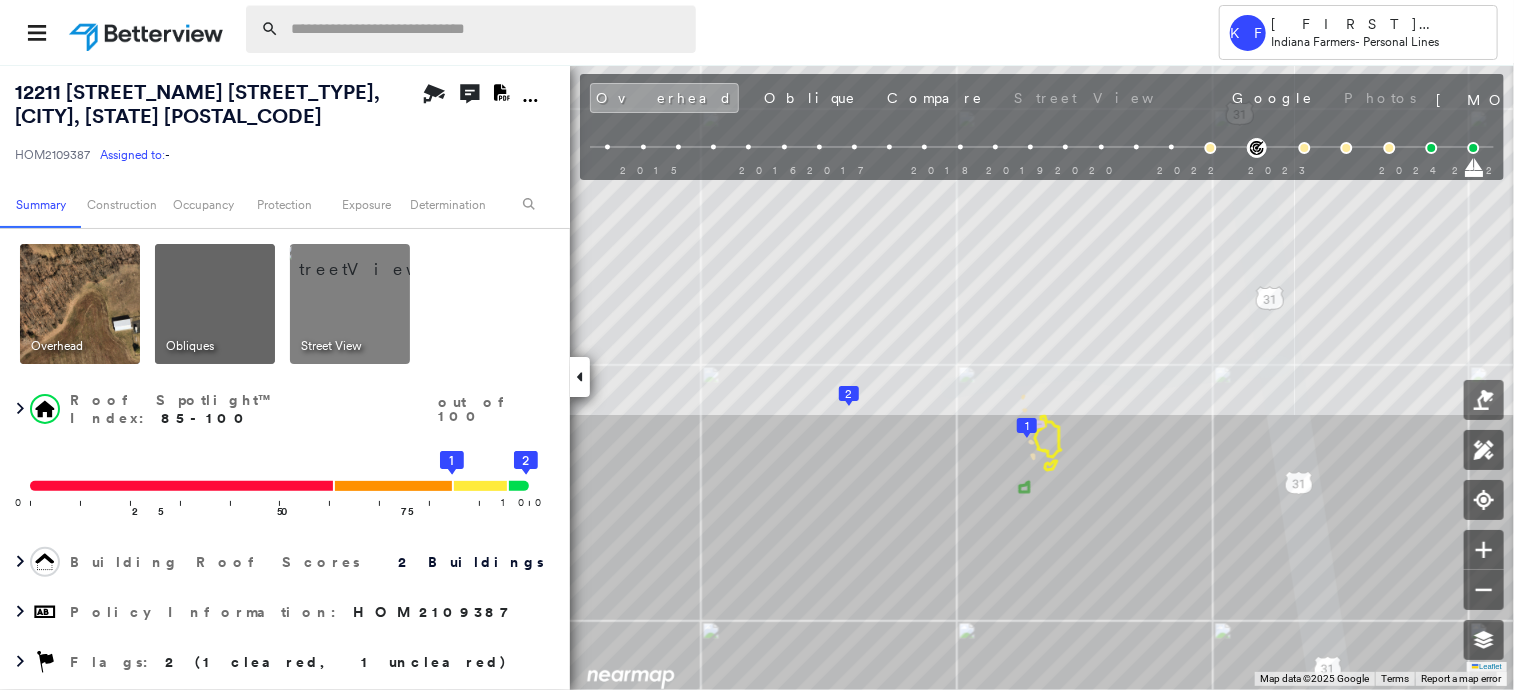 click at bounding box center (487, 29) 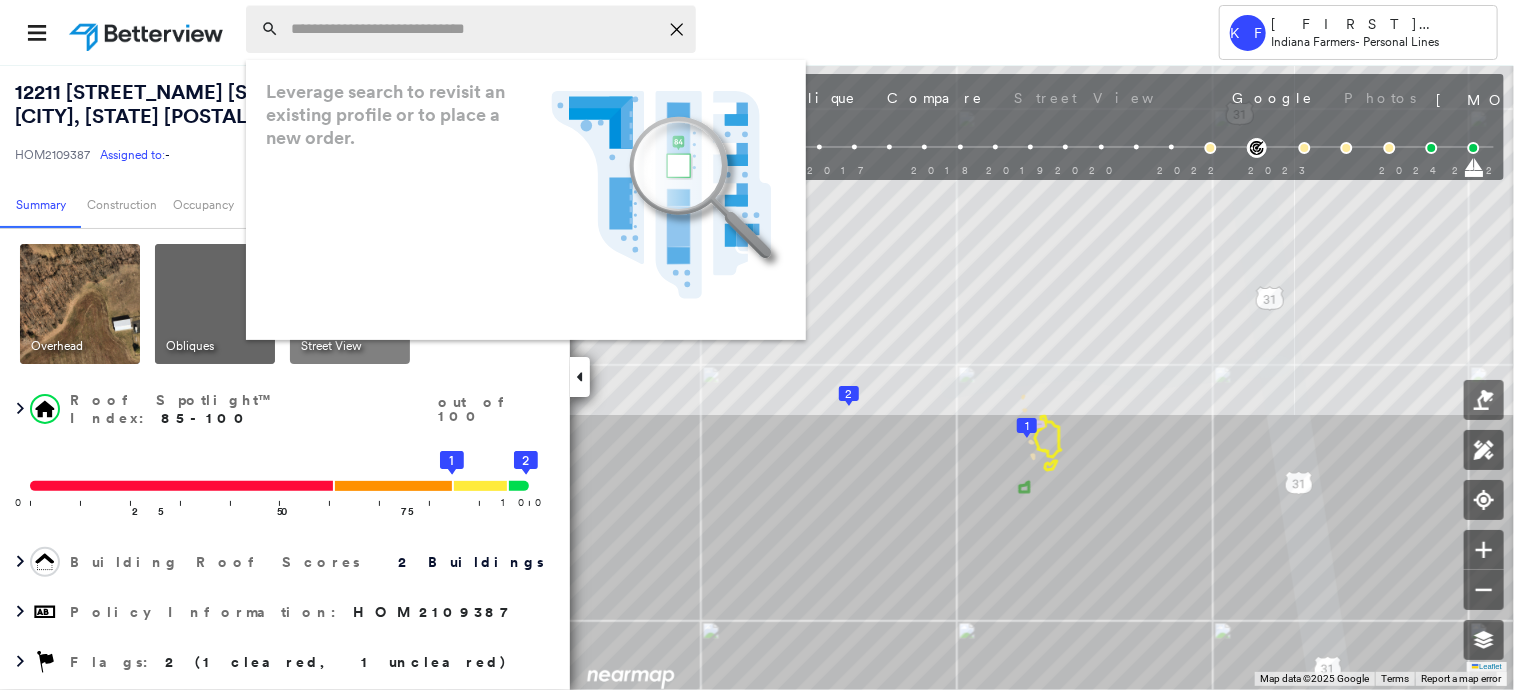 paste on "**********" 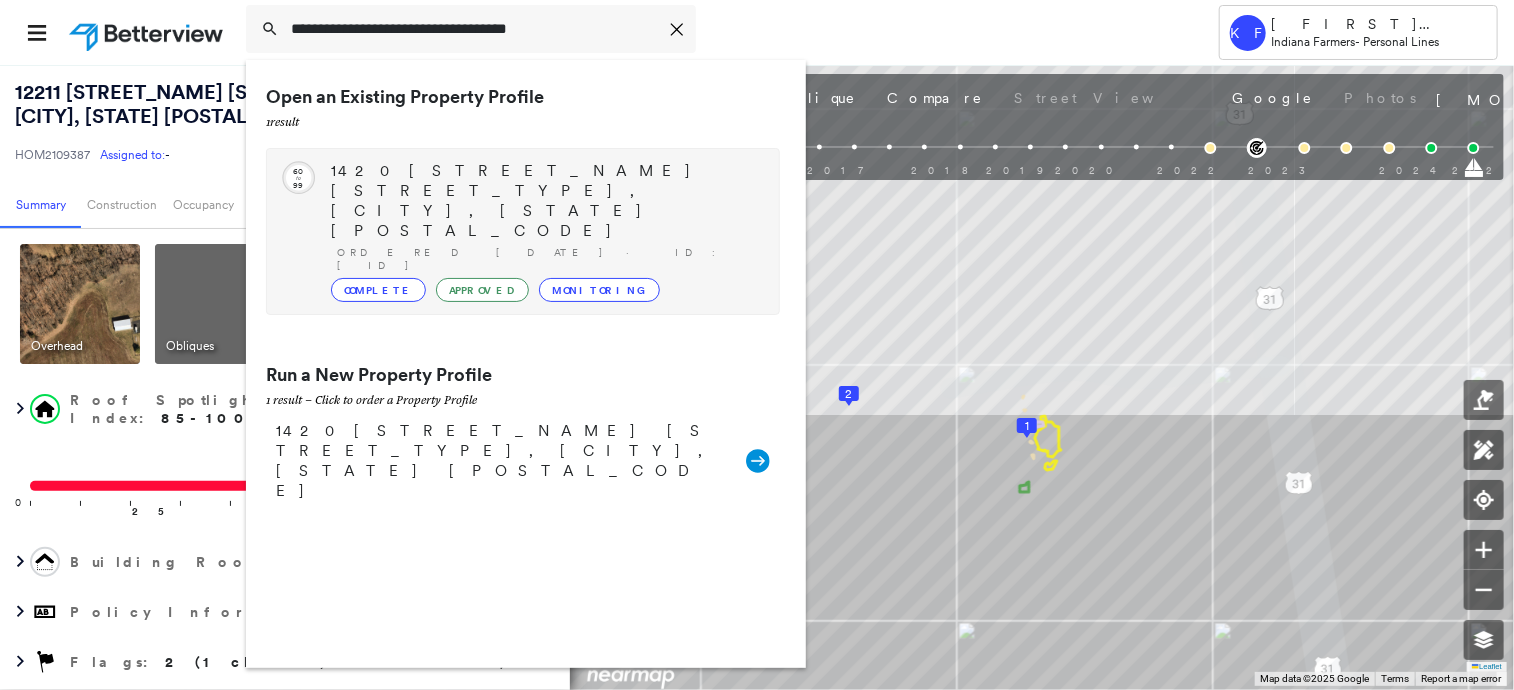type on "**********" 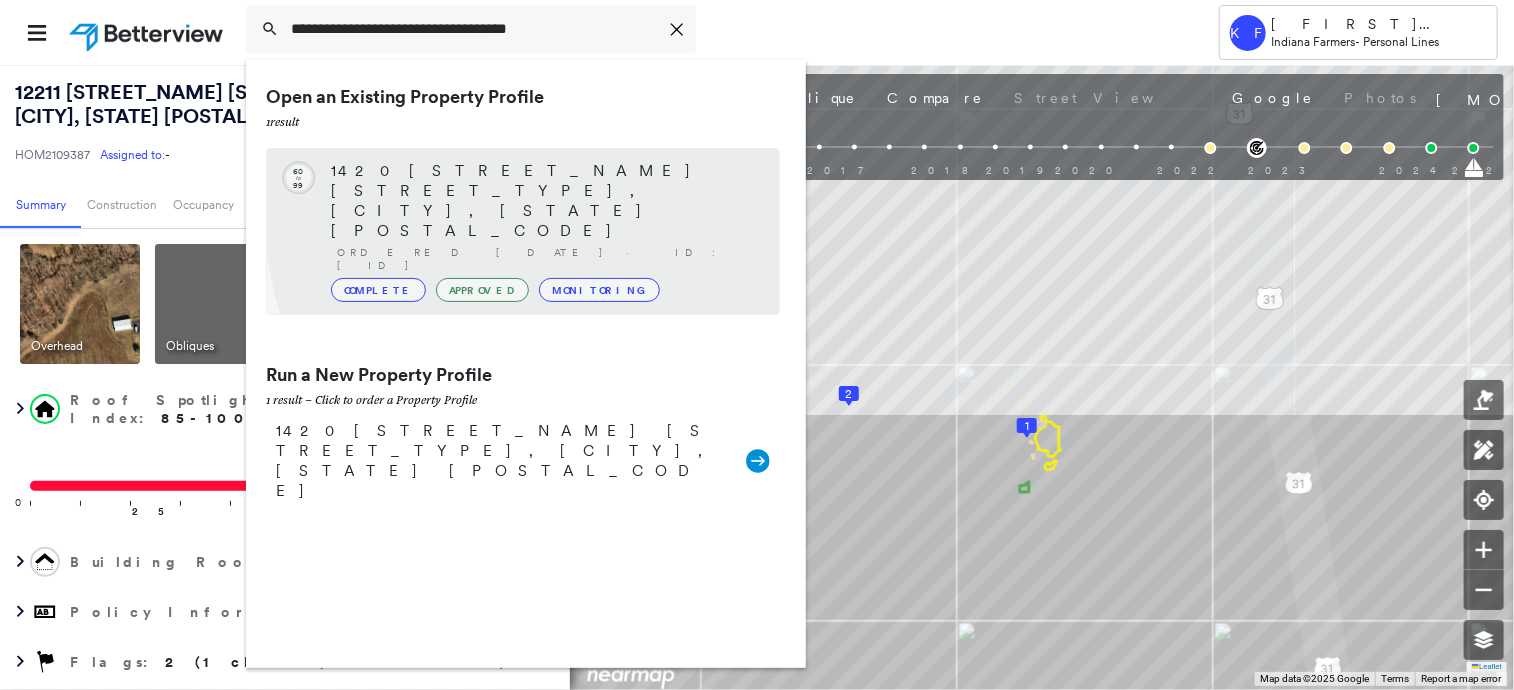 click on "1420 GREEN RD, MADISON, IN 47250 Ordered 01/21/23 · ID: HOM2101664 Complete Approved Monitoring" at bounding box center [545, 231] 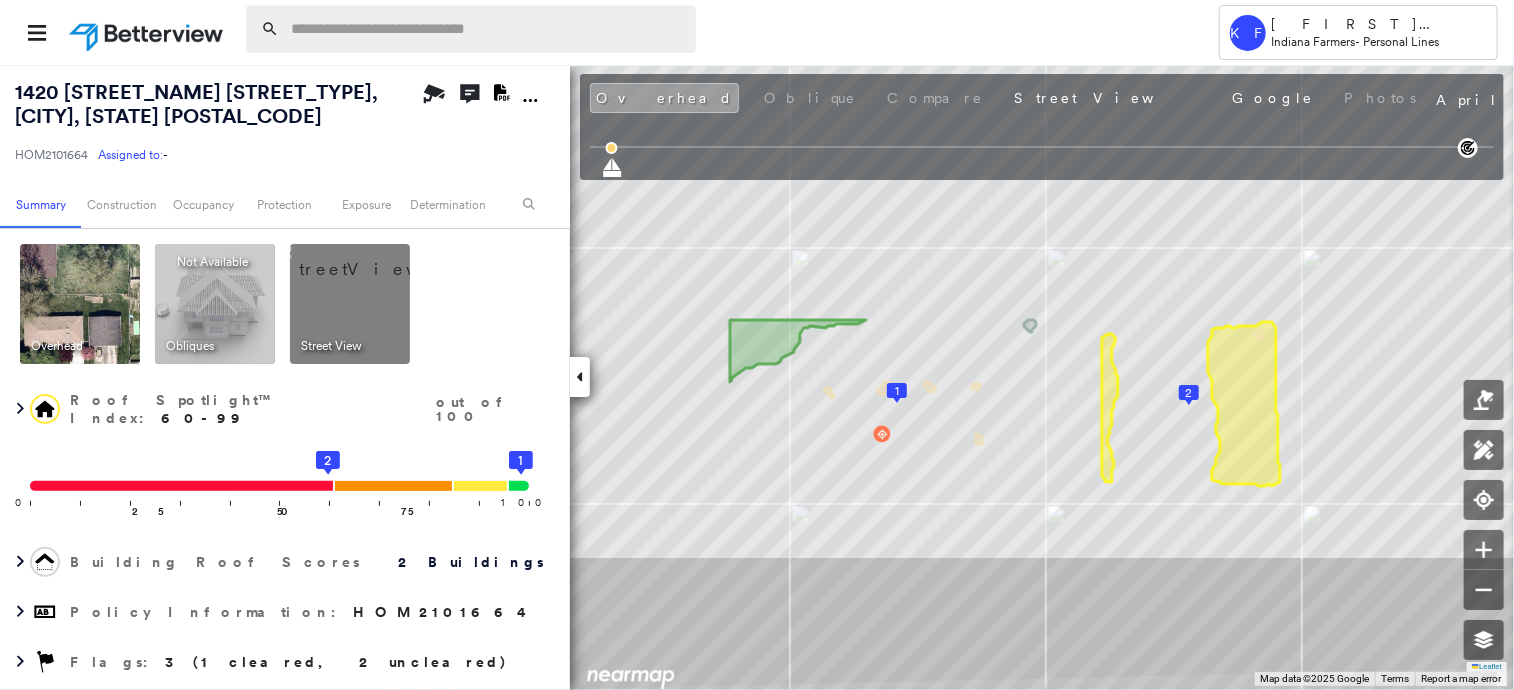 click at bounding box center (487, 29) 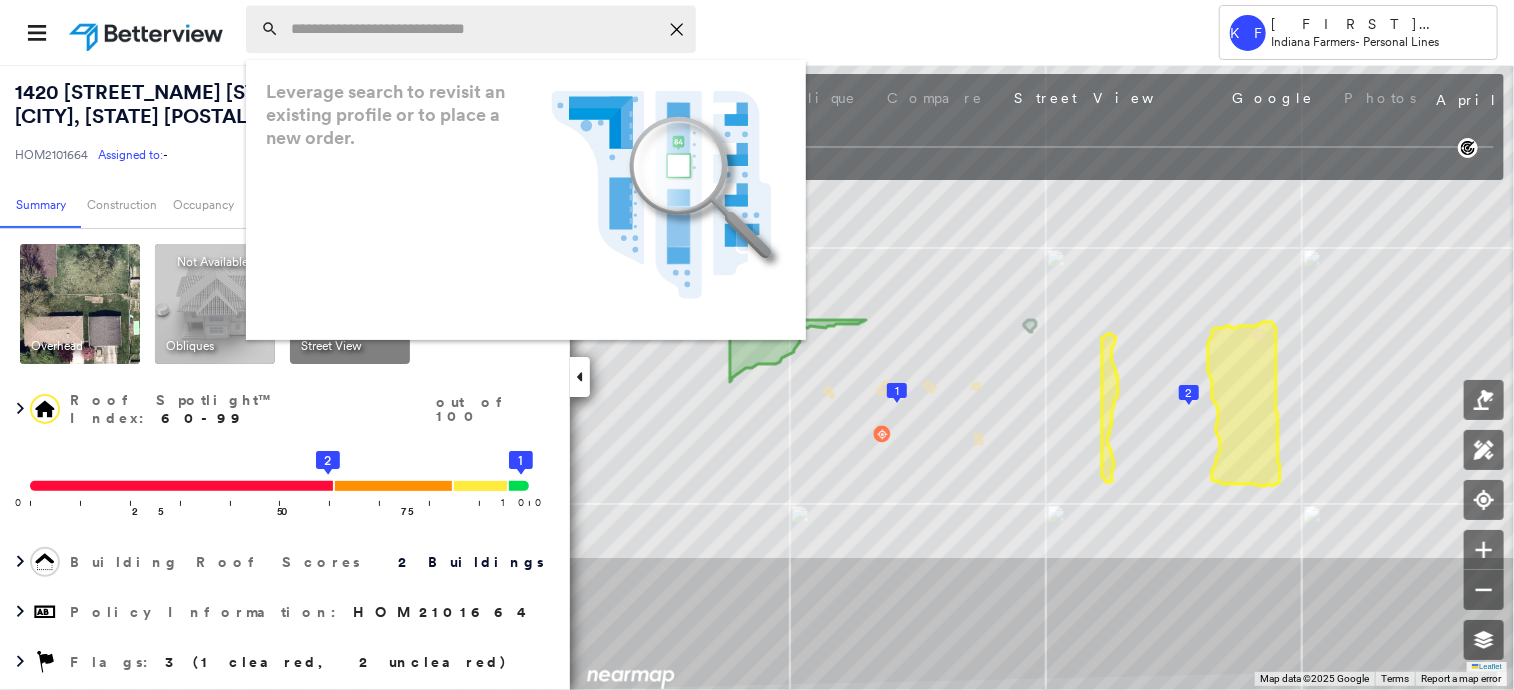 paste on "**********" 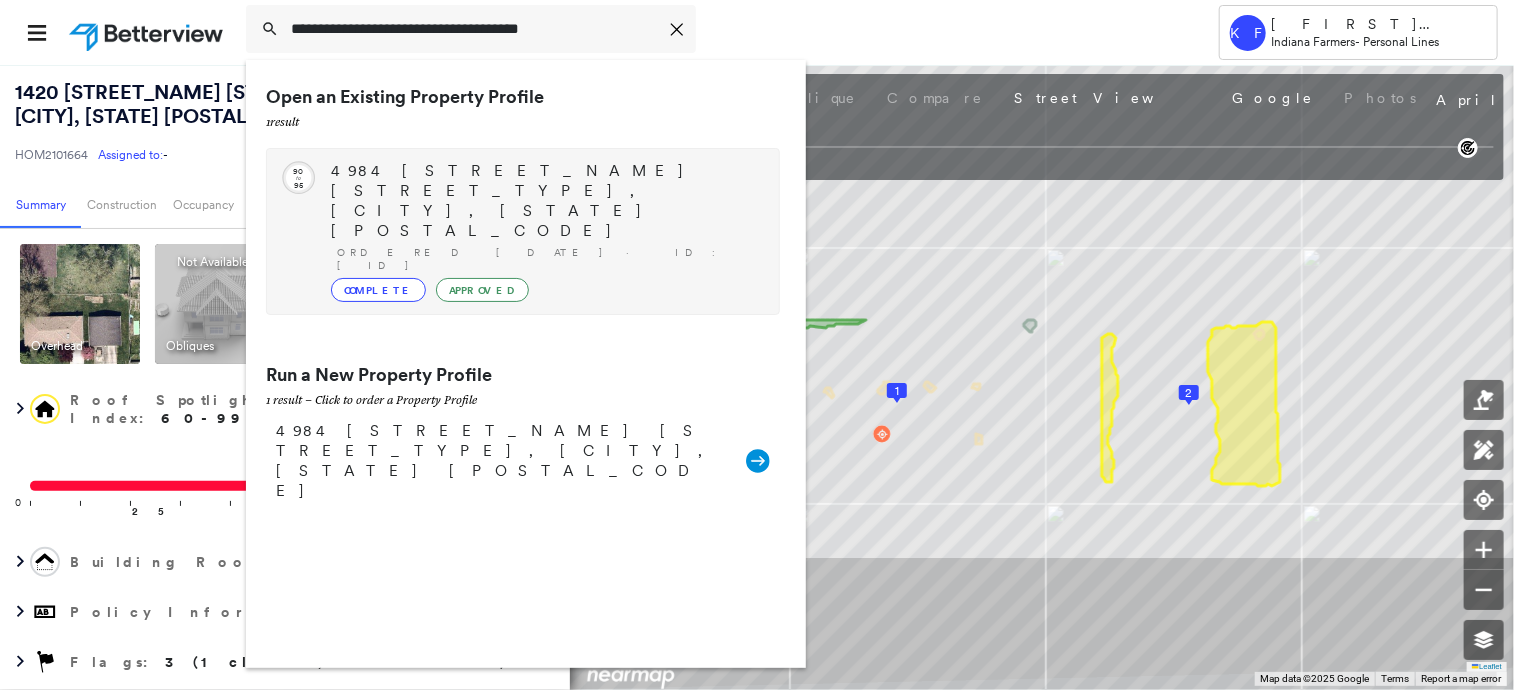 type on "**********" 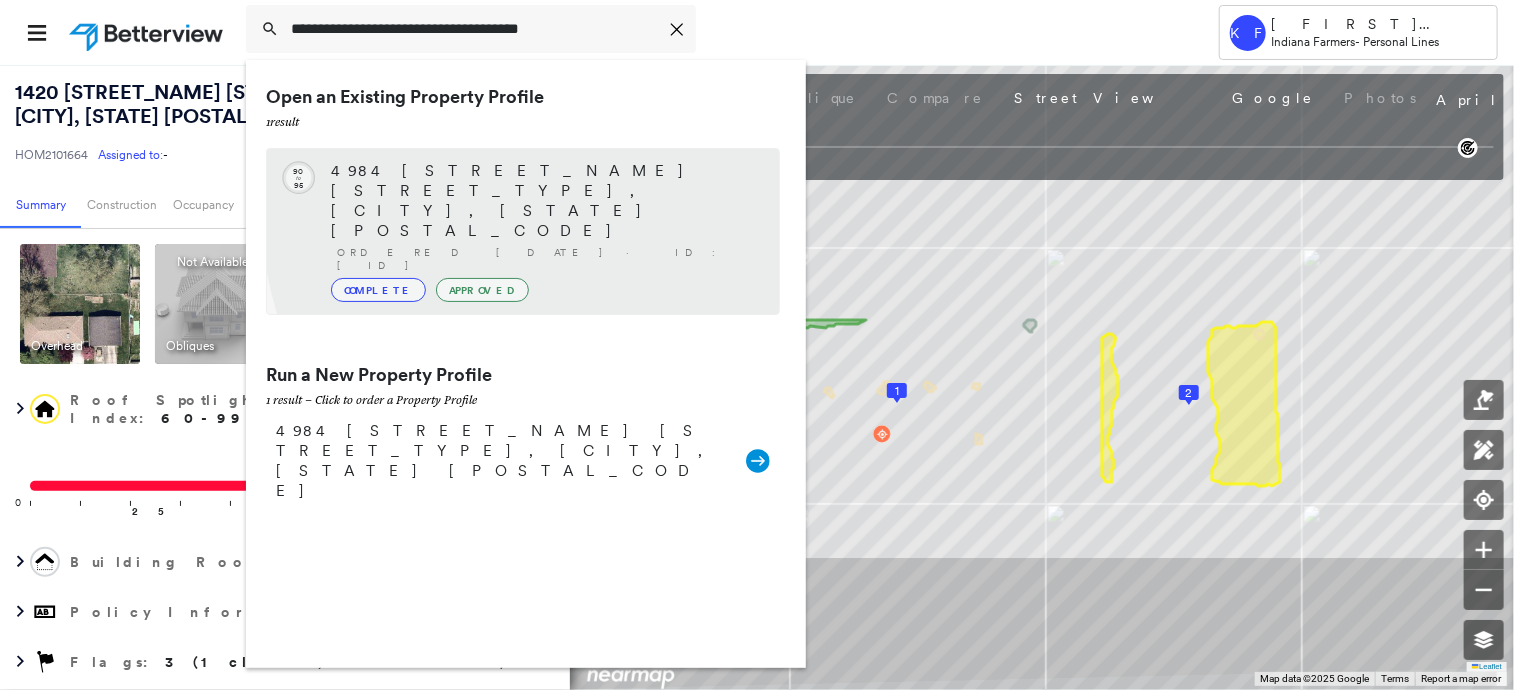 click on "Complete Approved" at bounding box center [545, 290] 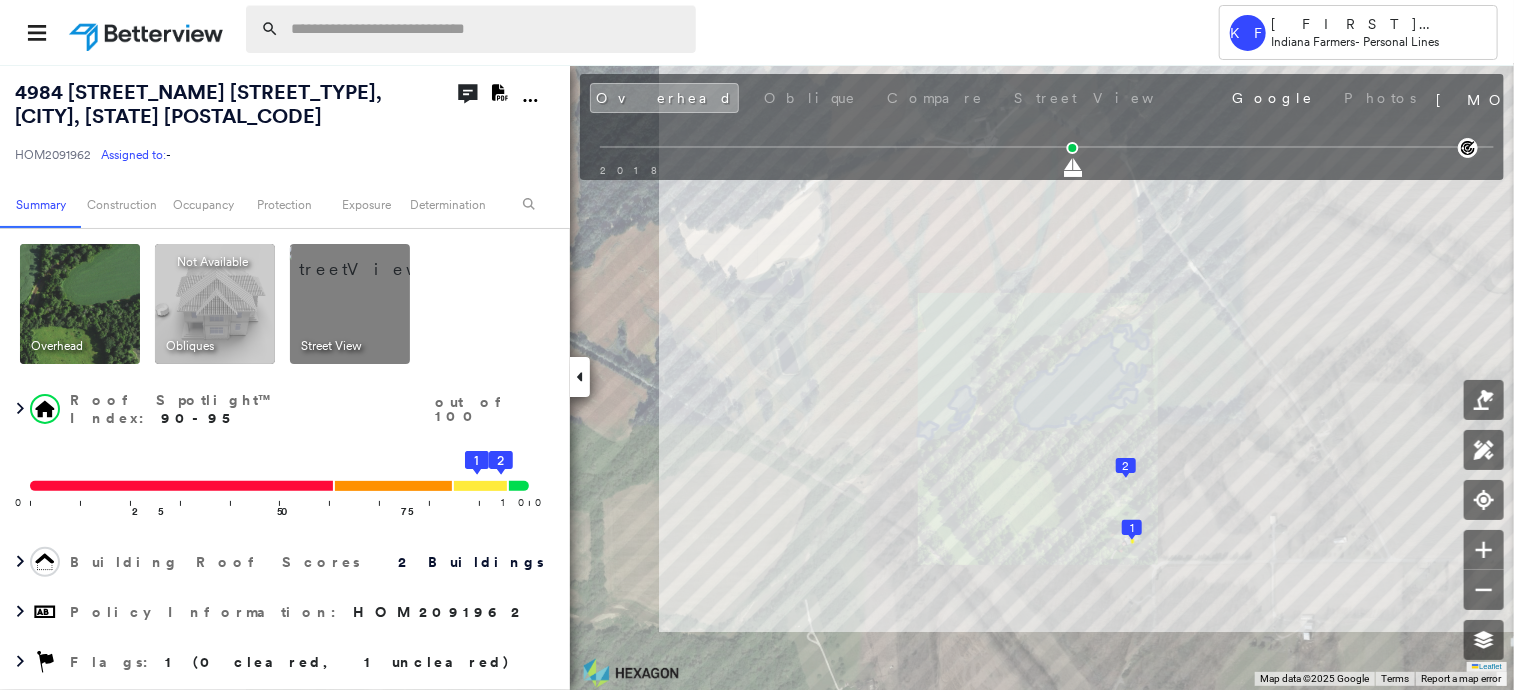 click at bounding box center (487, 29) 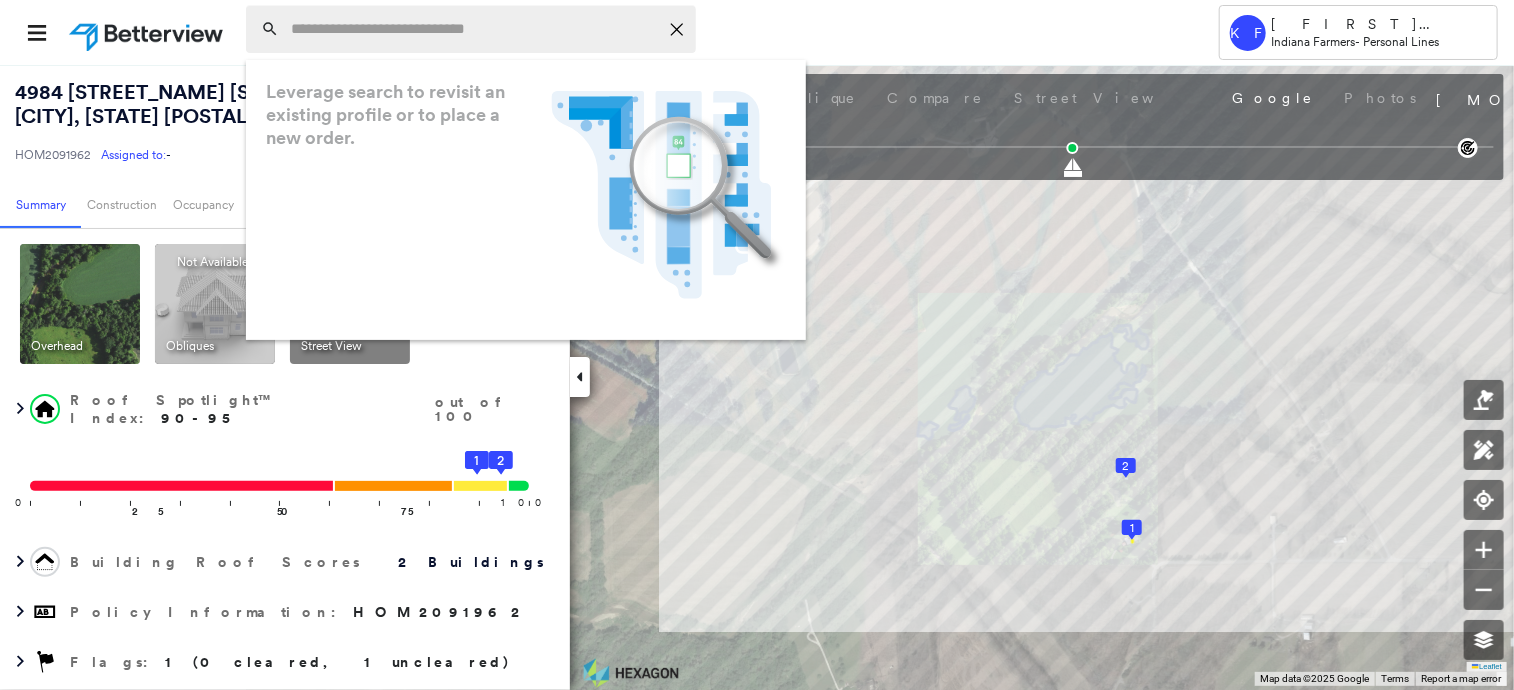 paste on "**********" 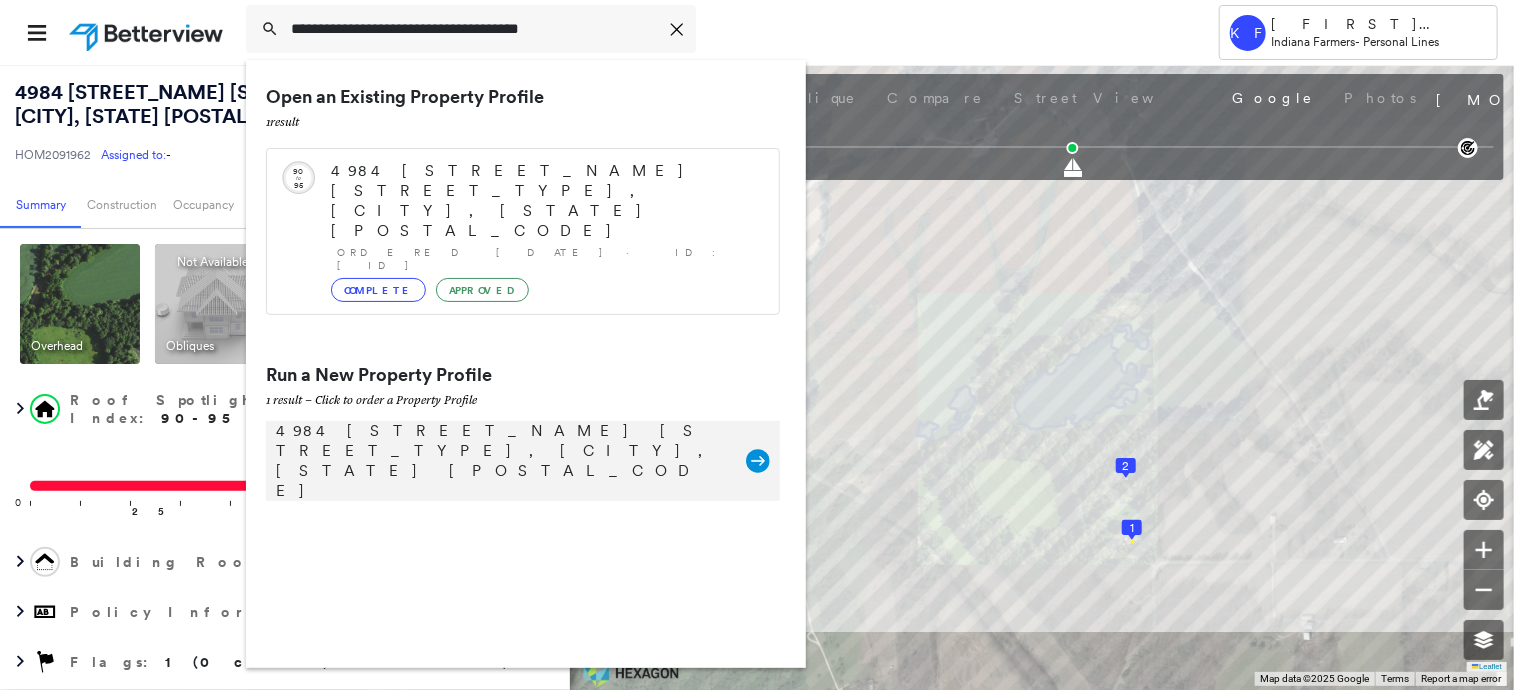 type on "**********" 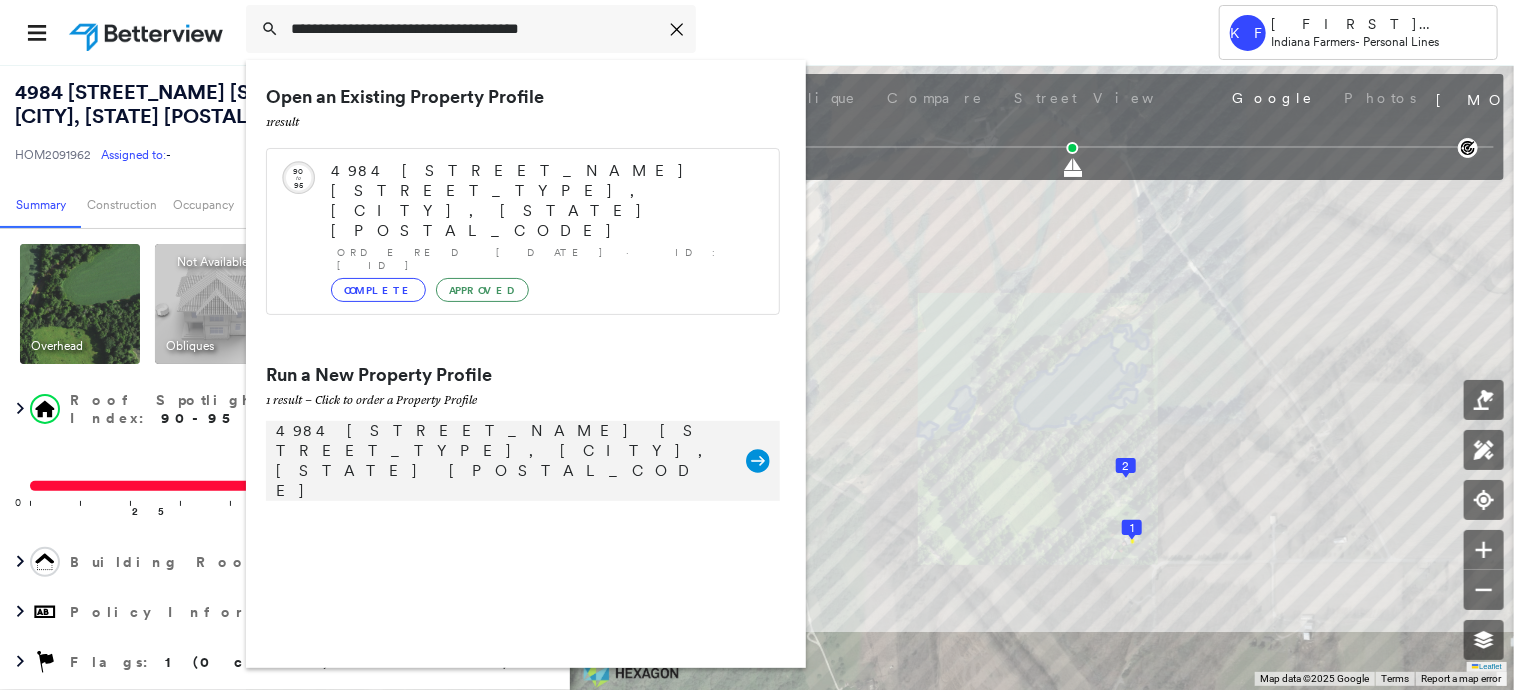 click 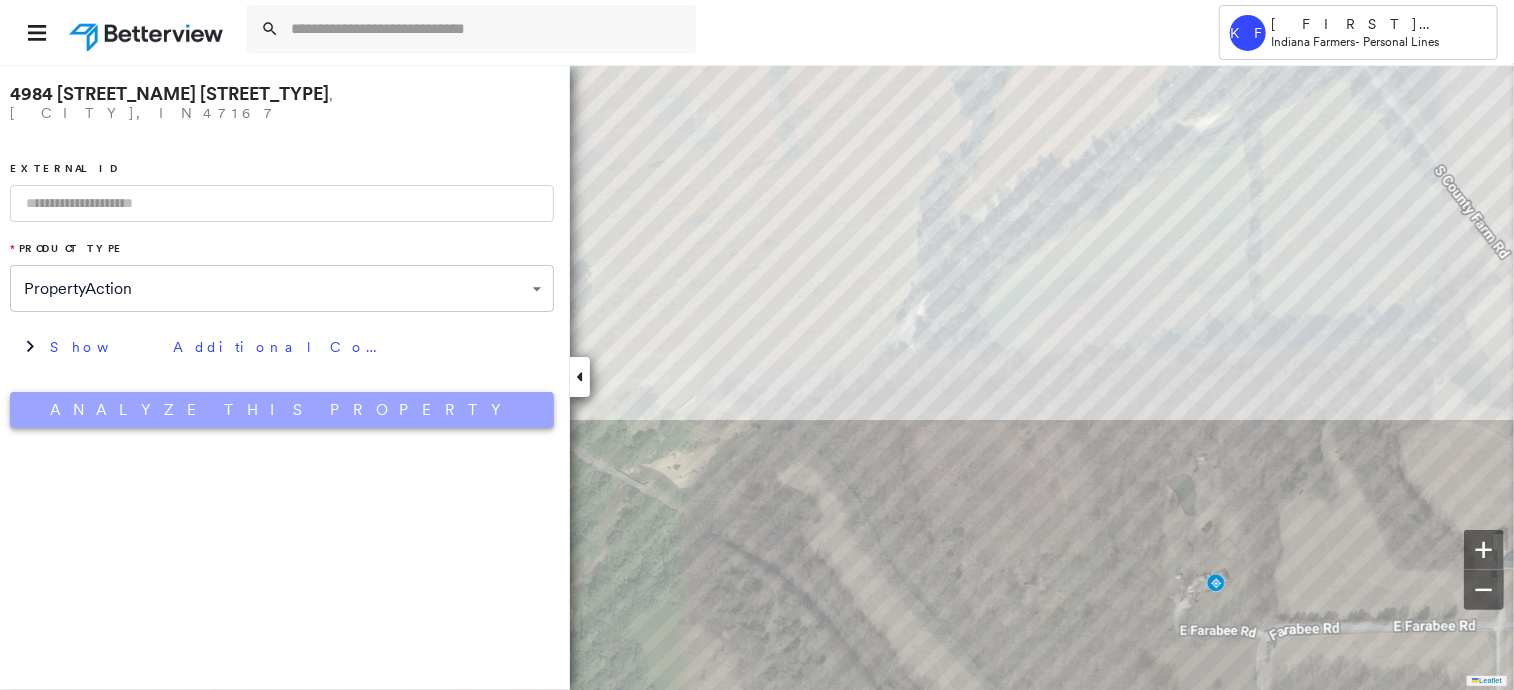 click on "Analyze This Property" at bounding box center [282, 410] 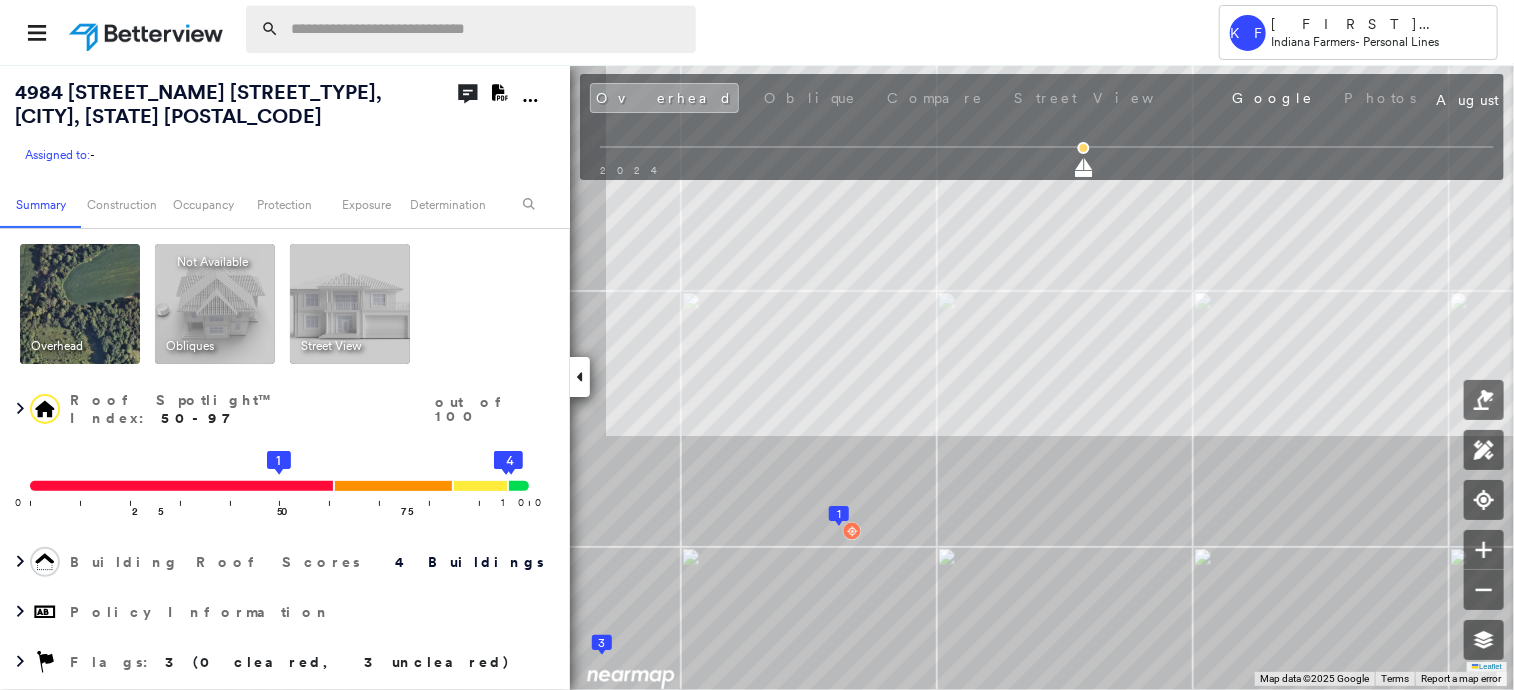 click at bounding box center [487, 29] 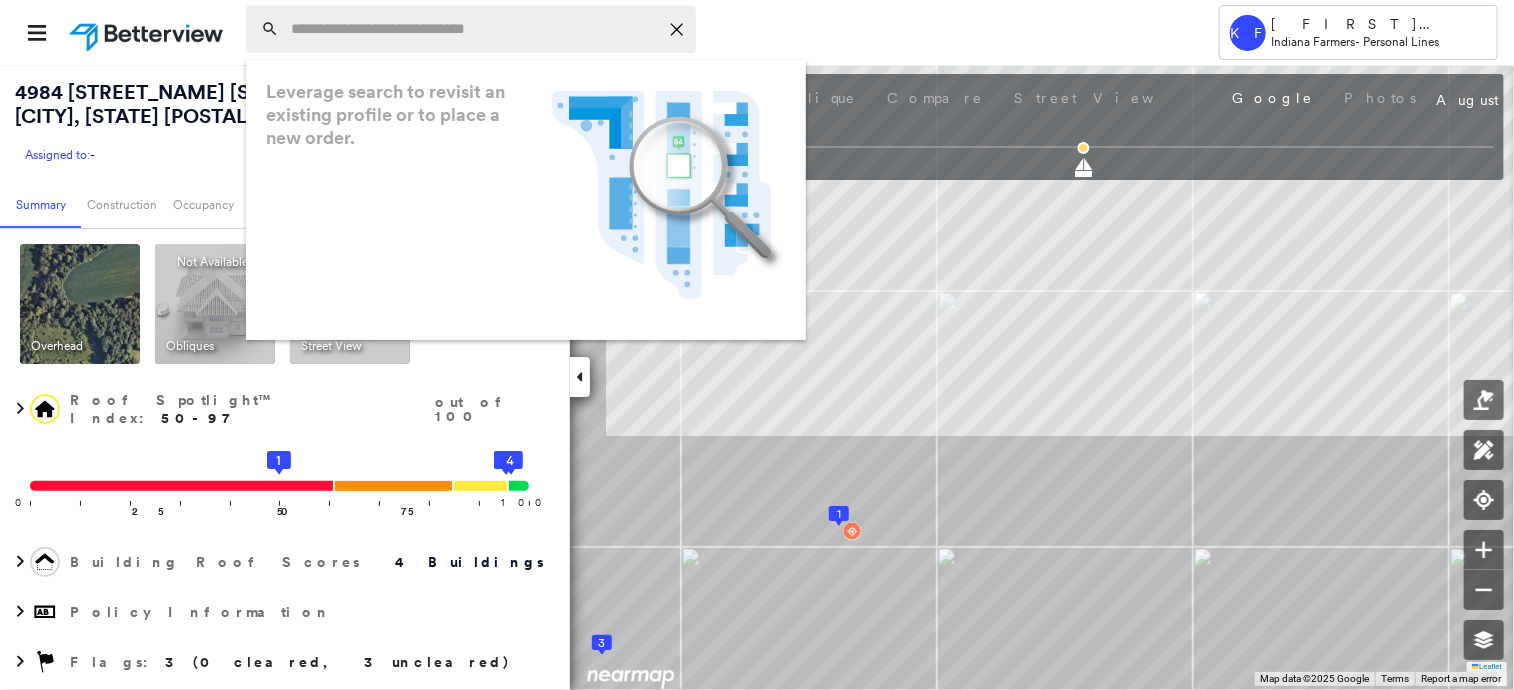 paste on "**********" 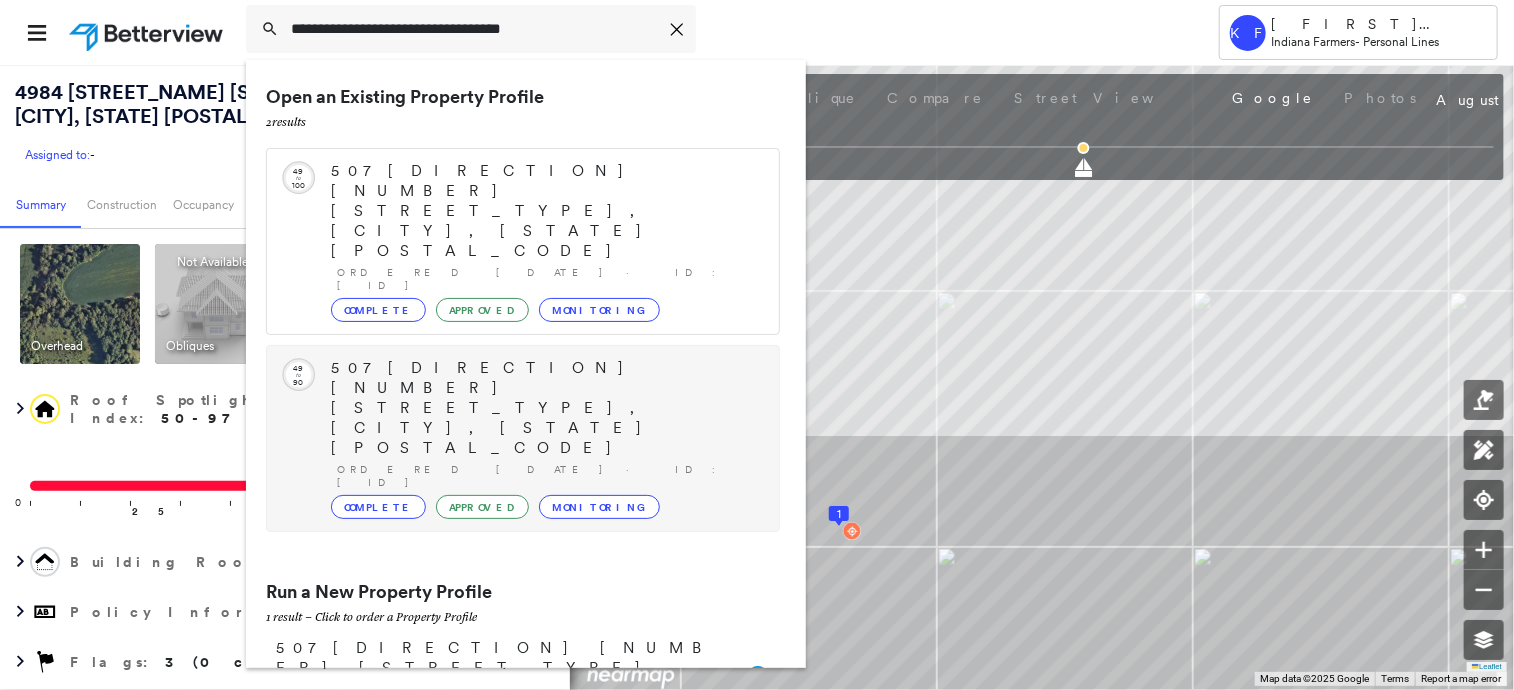type on "**********" 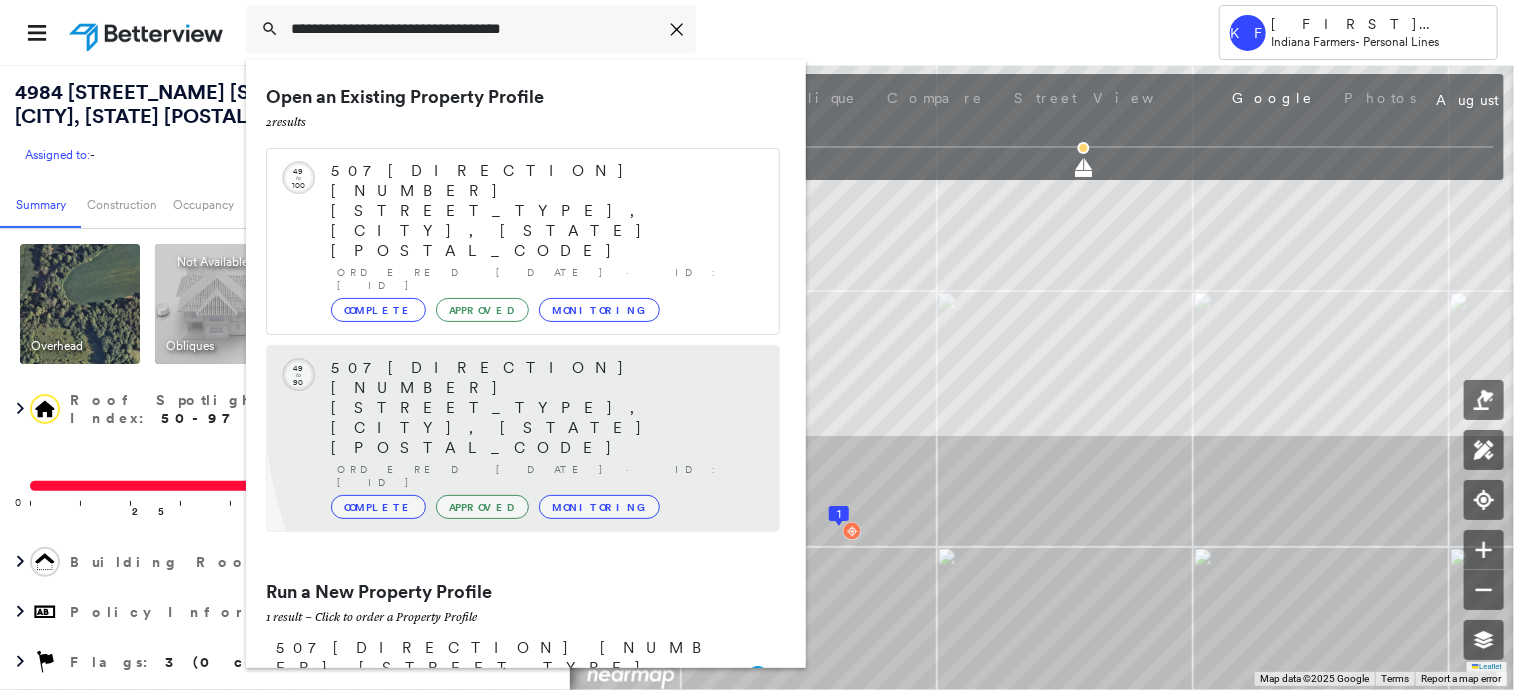 click on "Ordered 01/21/23 · ID: HOM2072597" at bounding box center (548, 476) 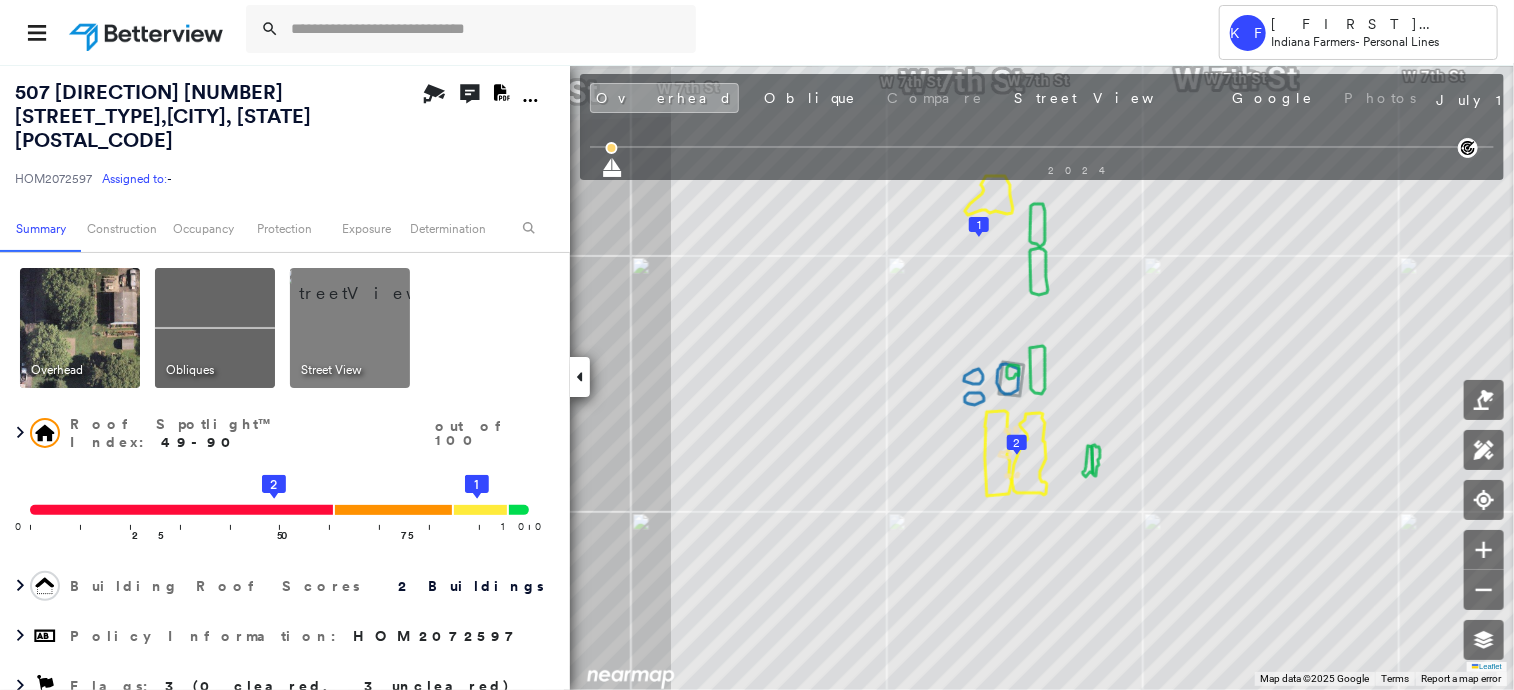 click at bounding box center [374, 283] 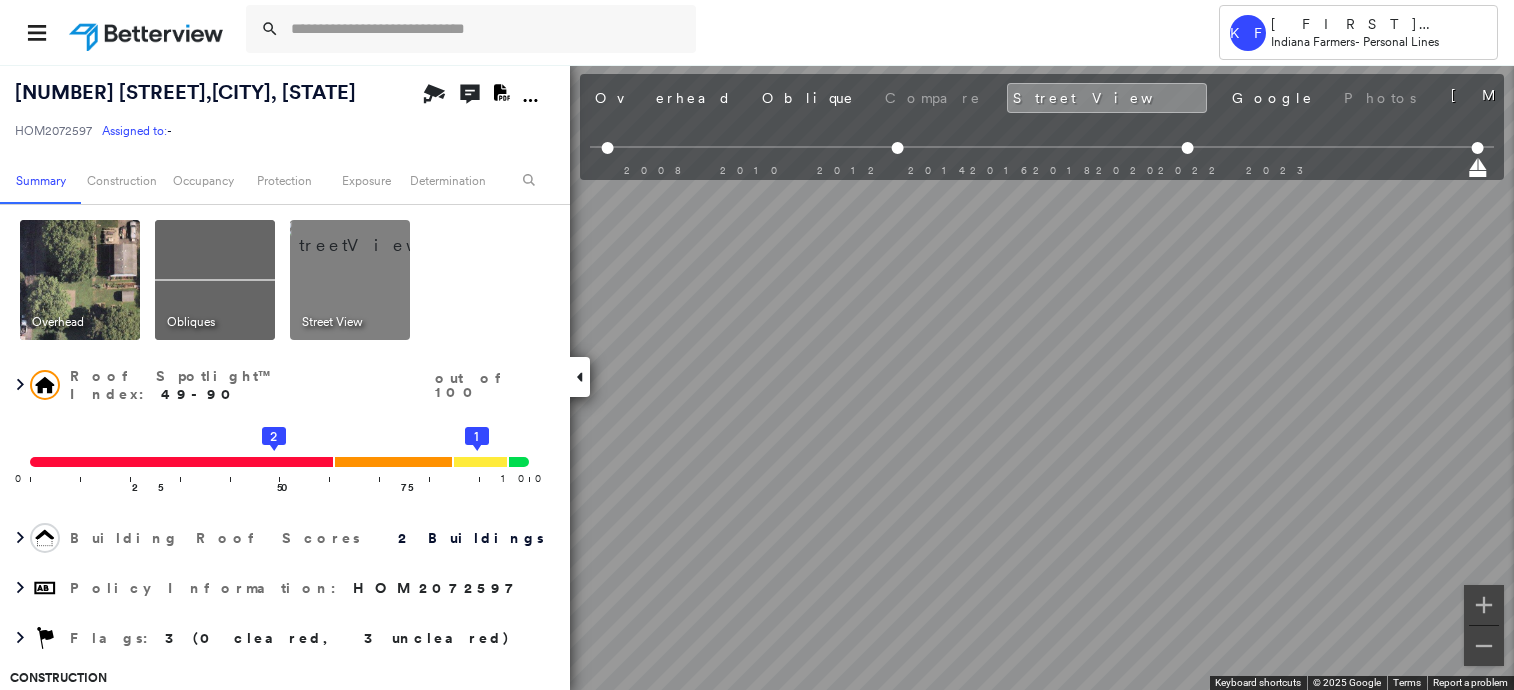 scroll, scrollTop: 0, scrollLeft: 0, axis: both 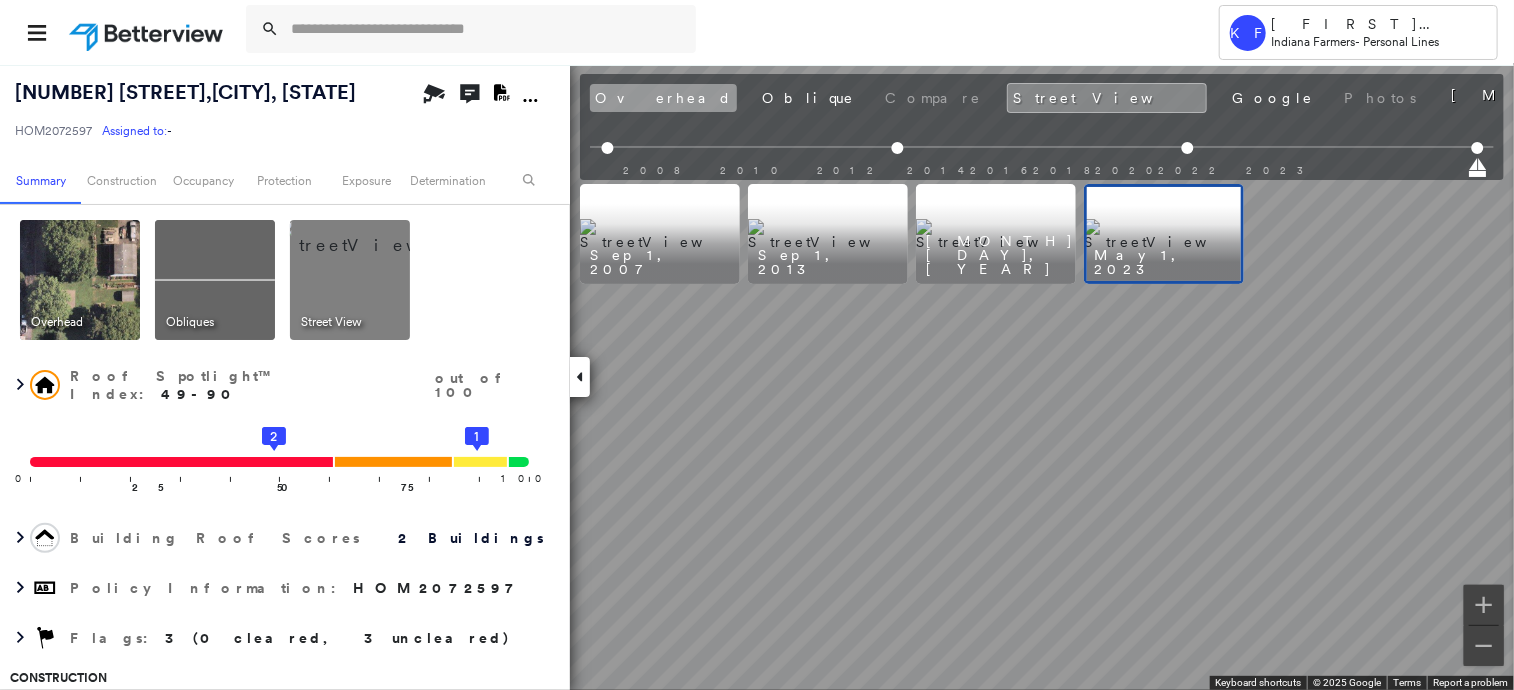 click on "Overhead" at bounding box center (663, 98) 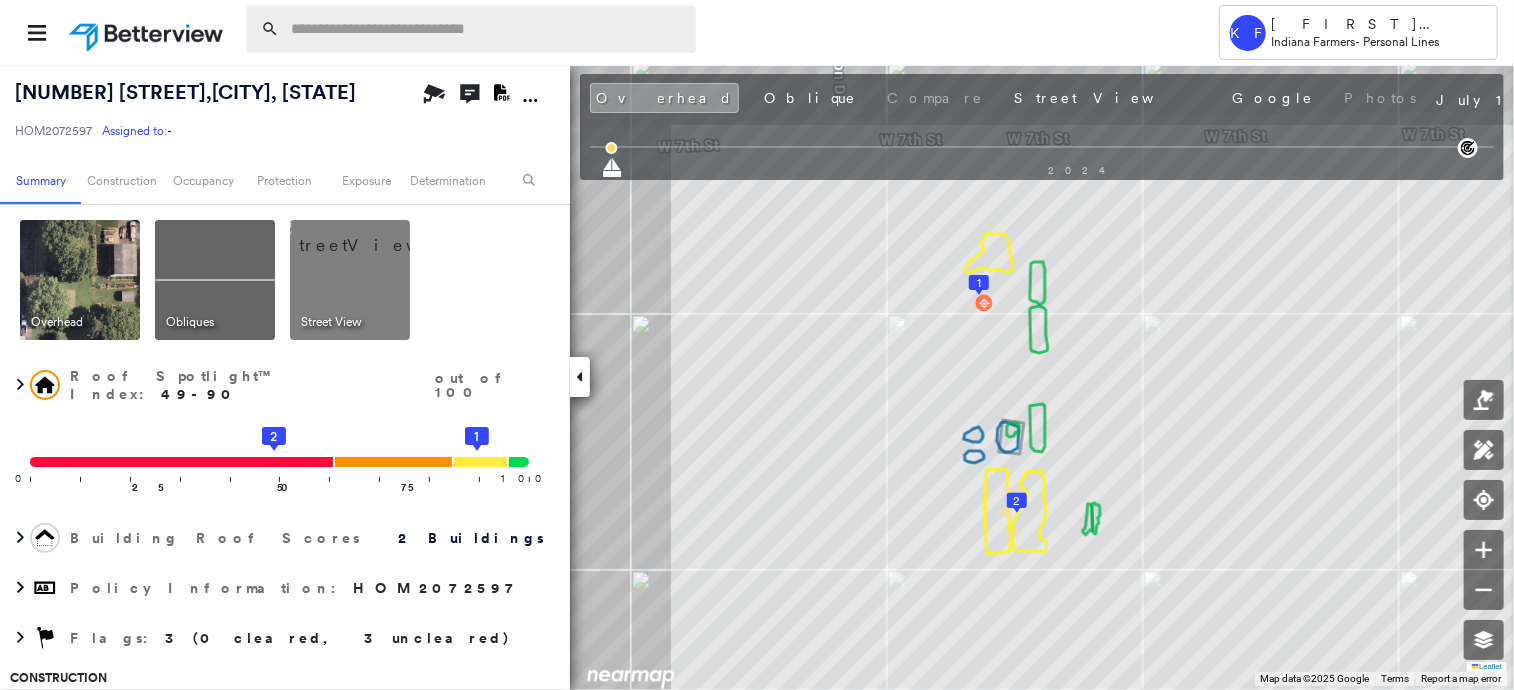 click at bounding box center [487, 29] 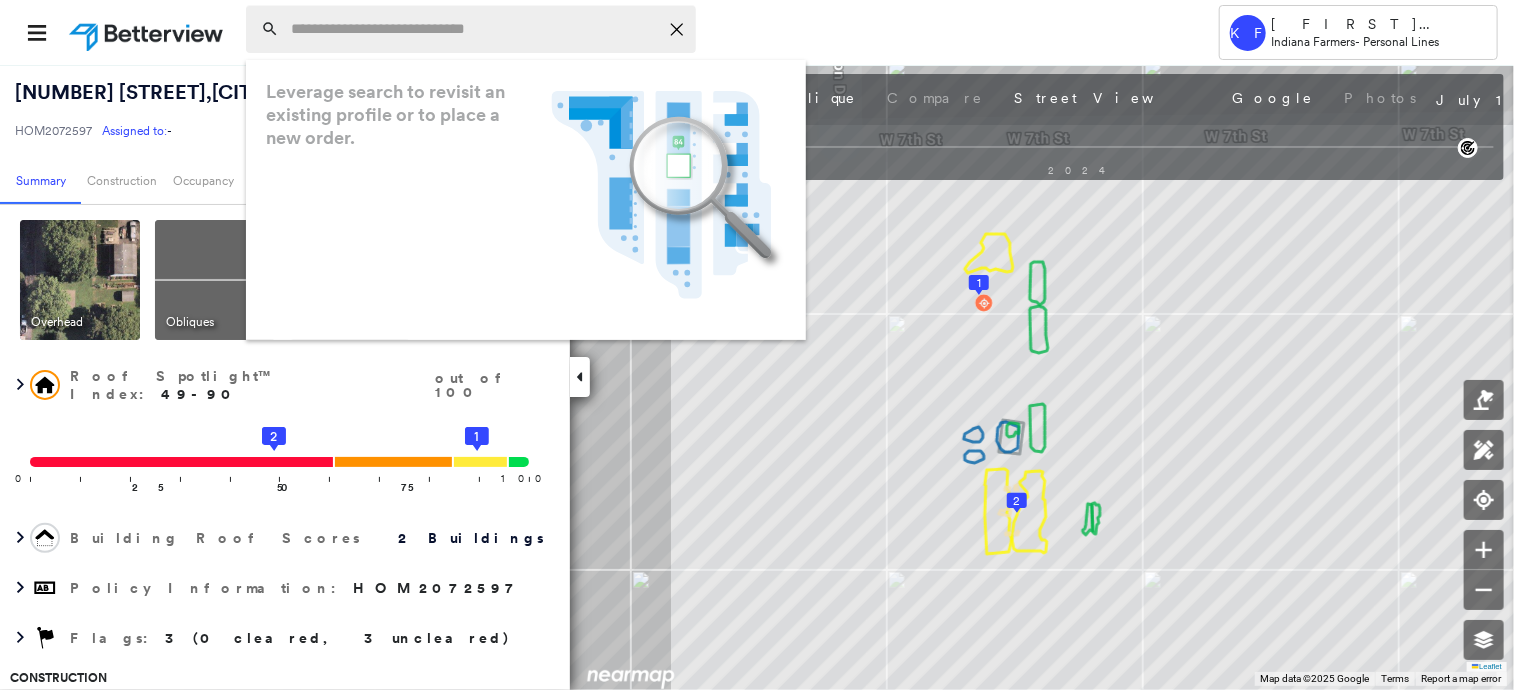 paste on "**********" 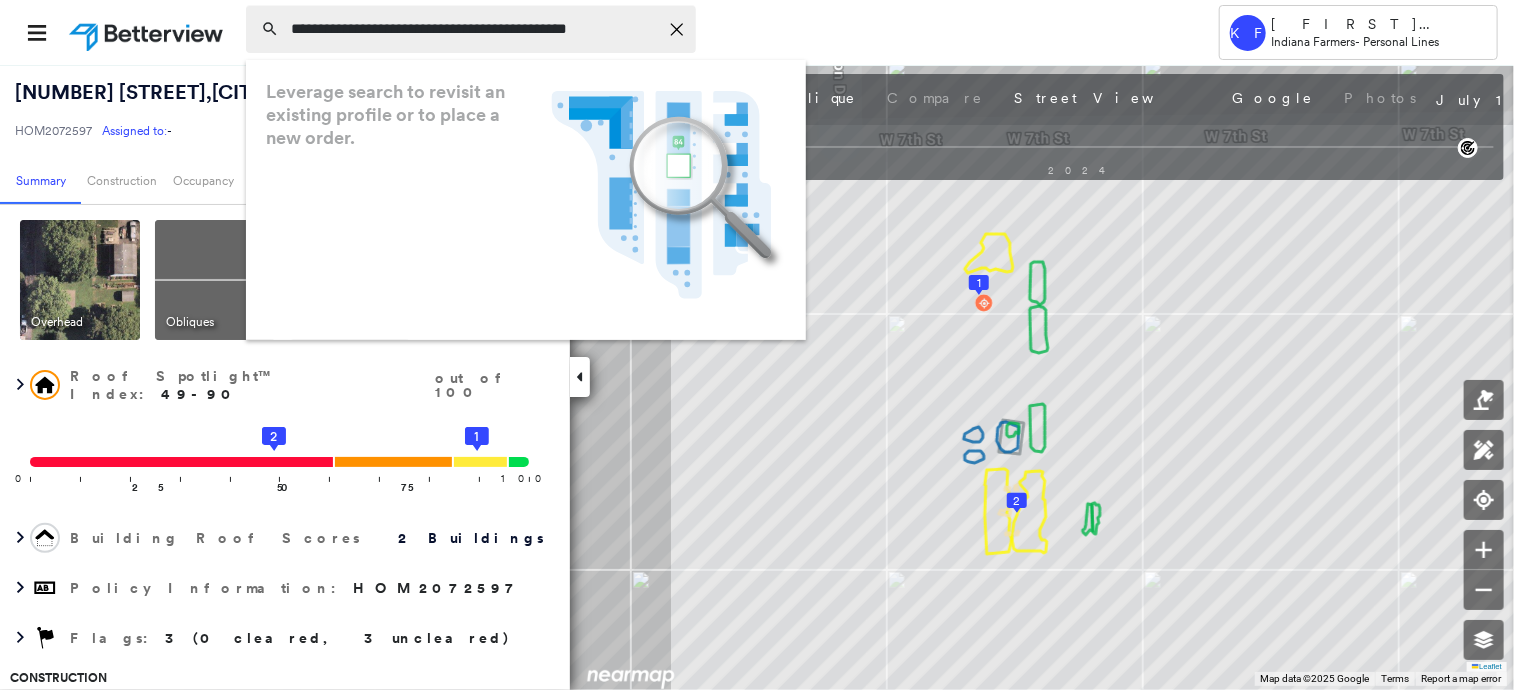scroll, scrollTop: 0, scrollLeft: 14, axis: horizontal 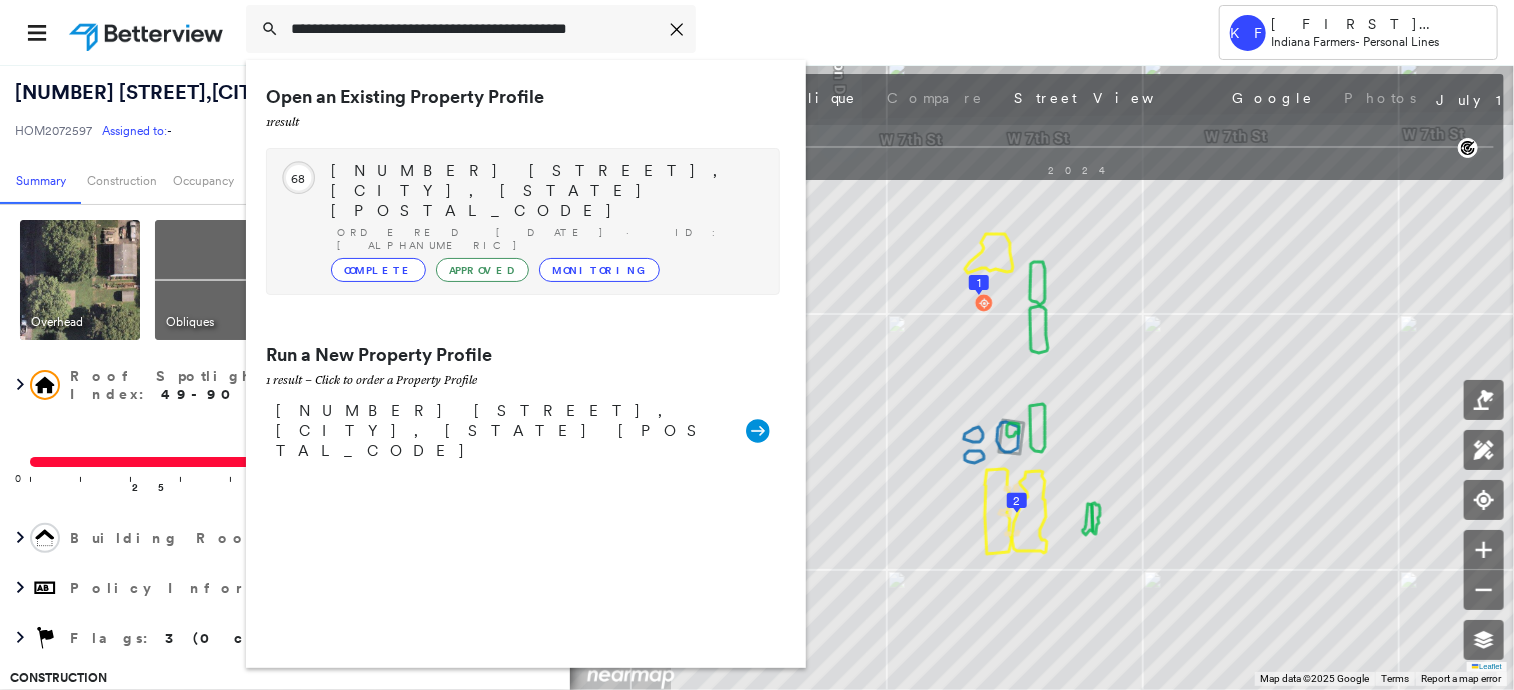 type on "**********" 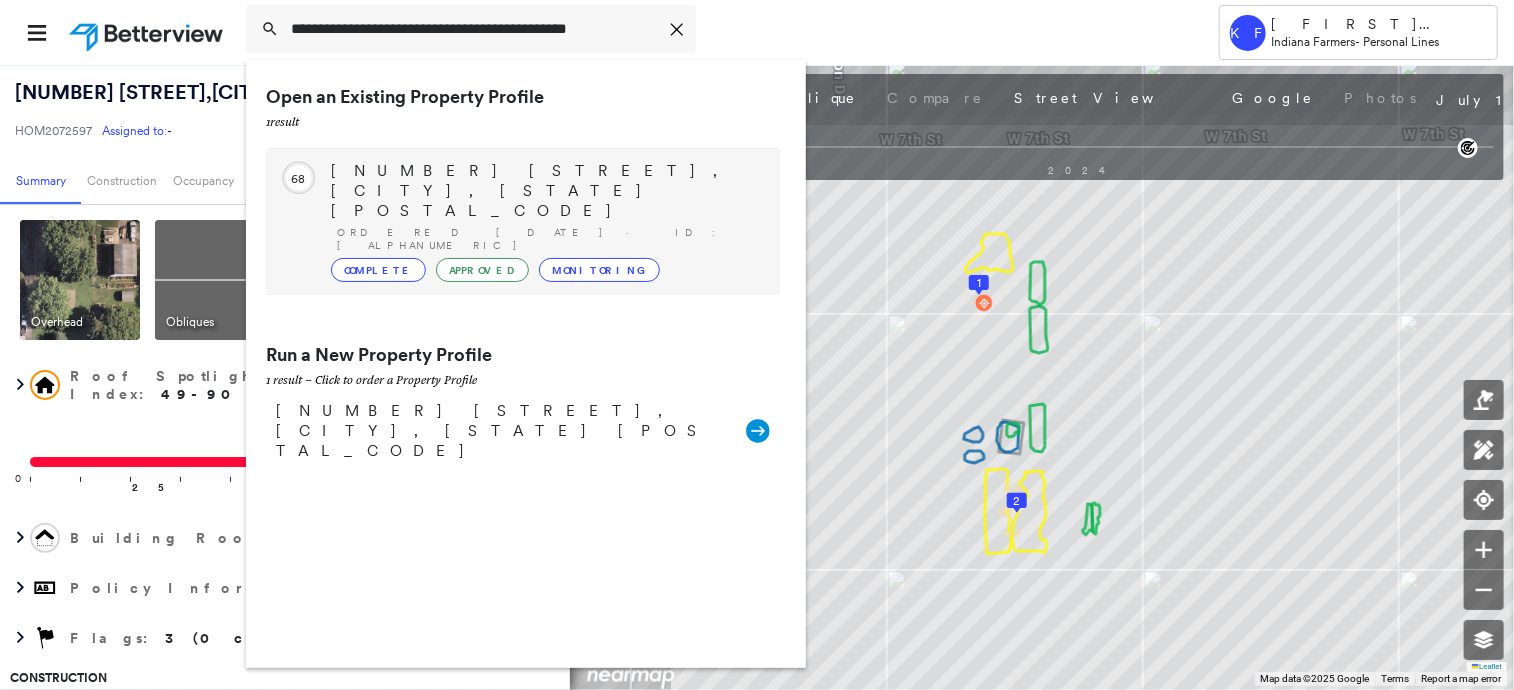 scroll, scrollTop: 0, scrollLeft: 0, axis: both 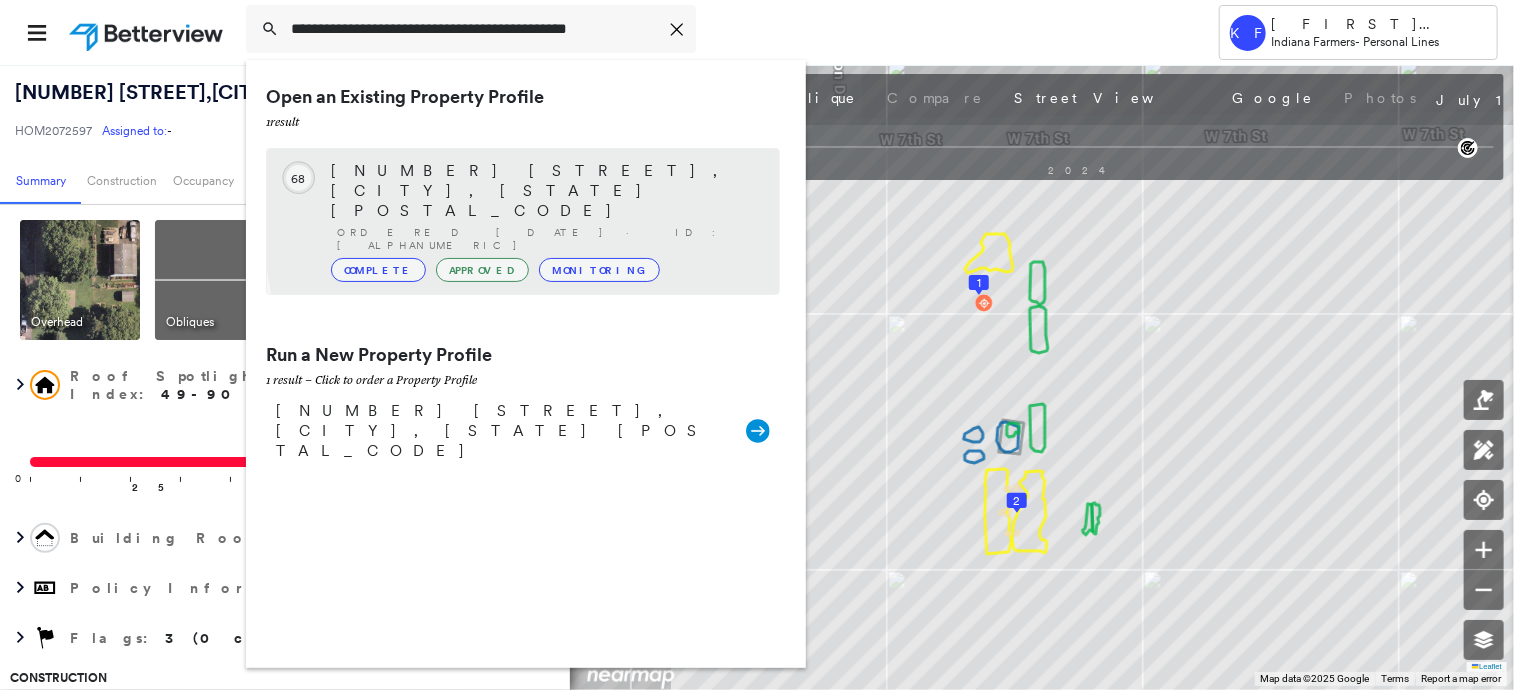 click on "9030 OLD COUNTRY WAY, EVANSVILLE, IN 47720 Ordered 01/21/23 · ID: HOM2150600 Complete Approved Monitoring" at bounding box center (545, 221) 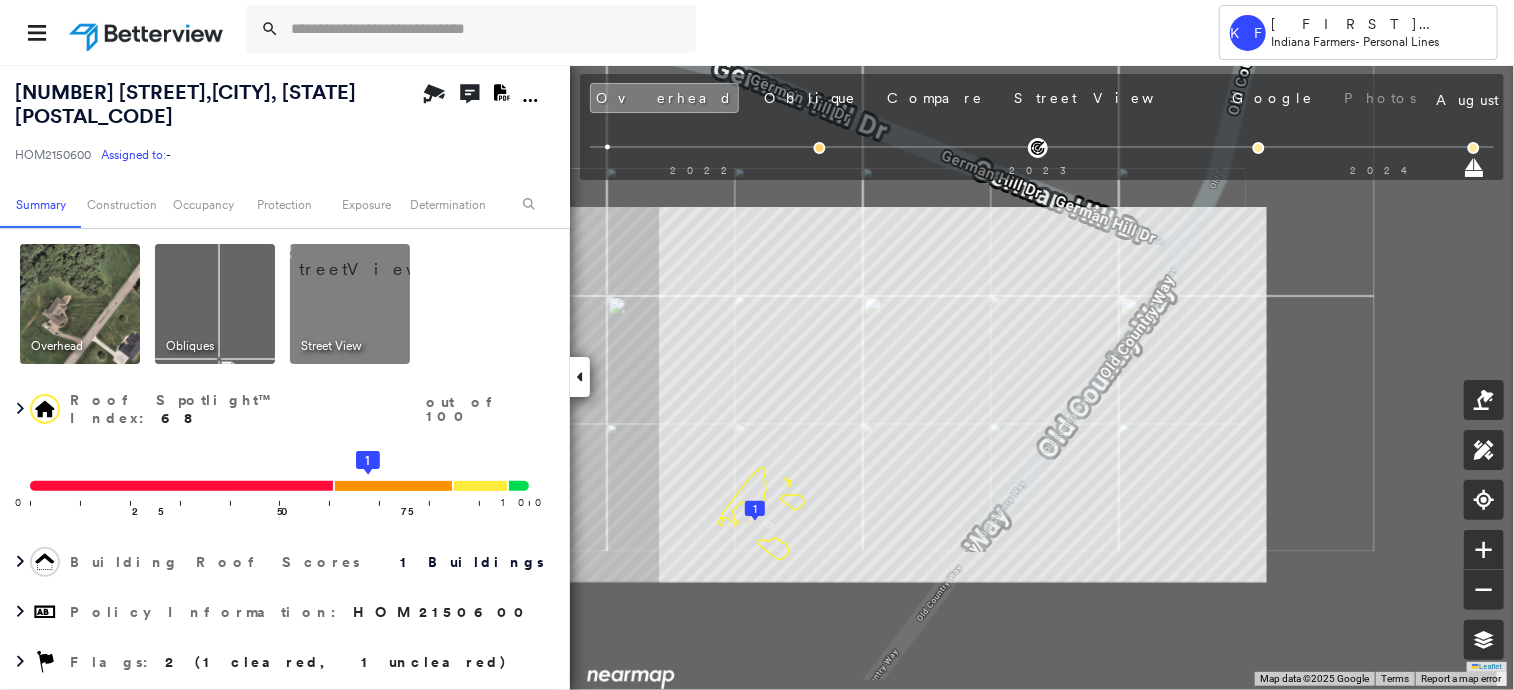 click at bounding box center (374, 259) 